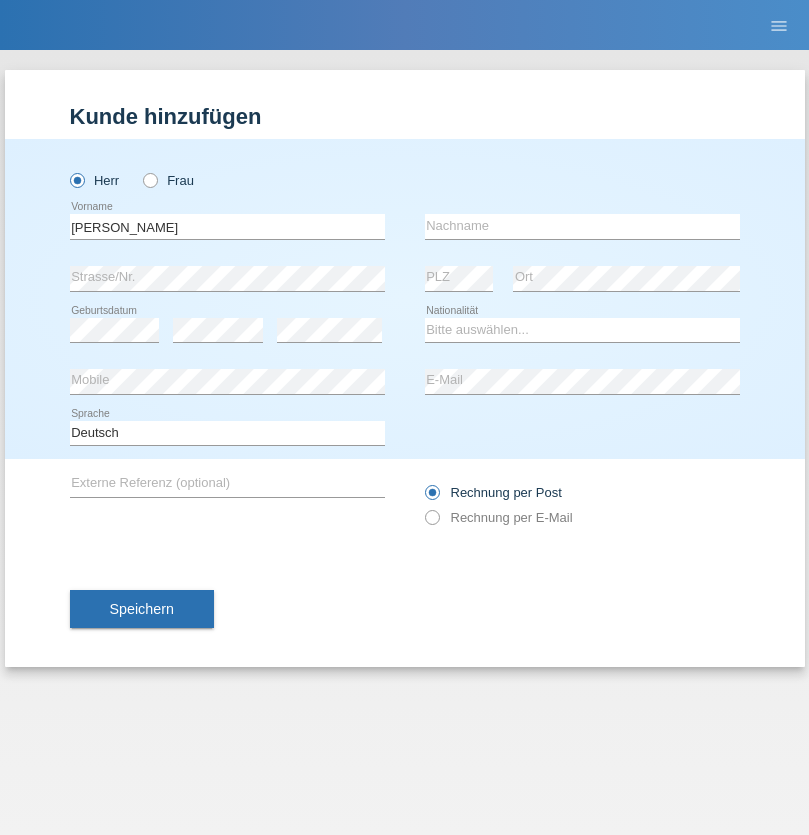 scroll, scrollTop: 0, scrollLeft: 0, axis: both 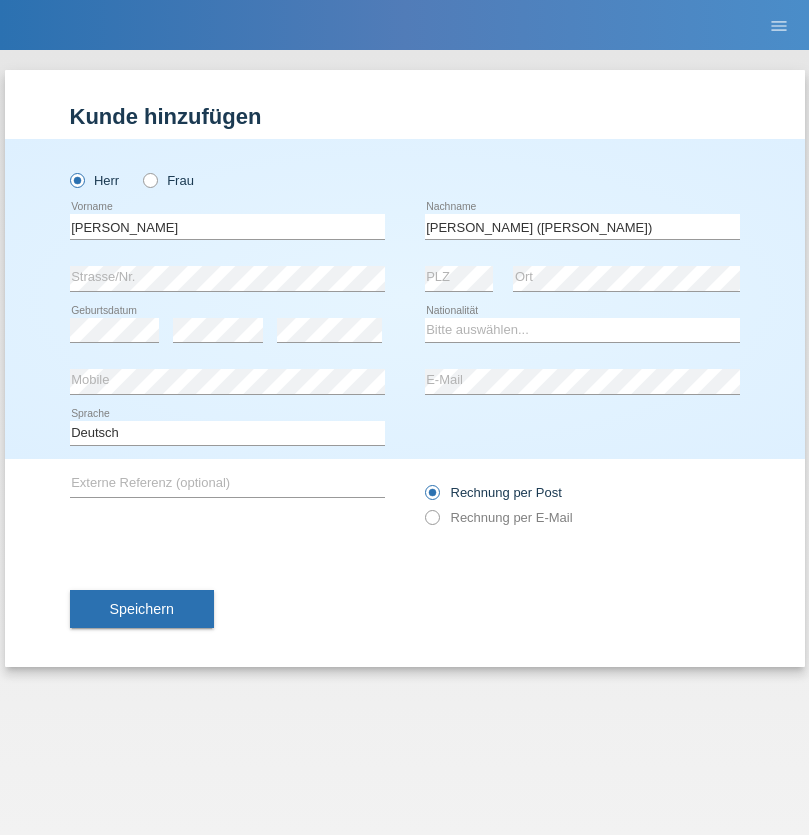 type on "A. Cassiano (Miriã)" 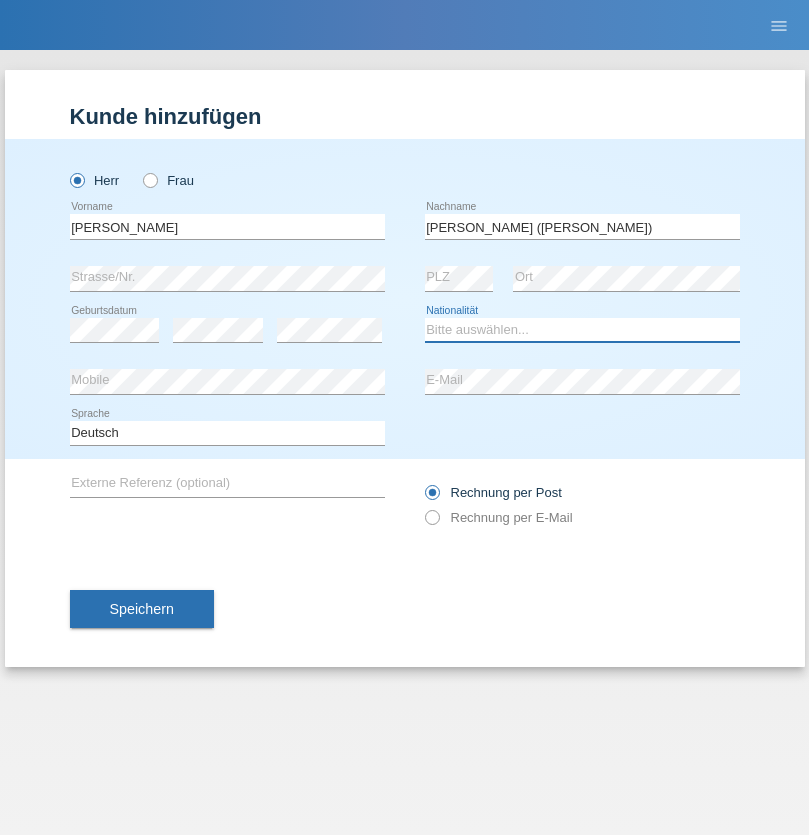 select on "BR" 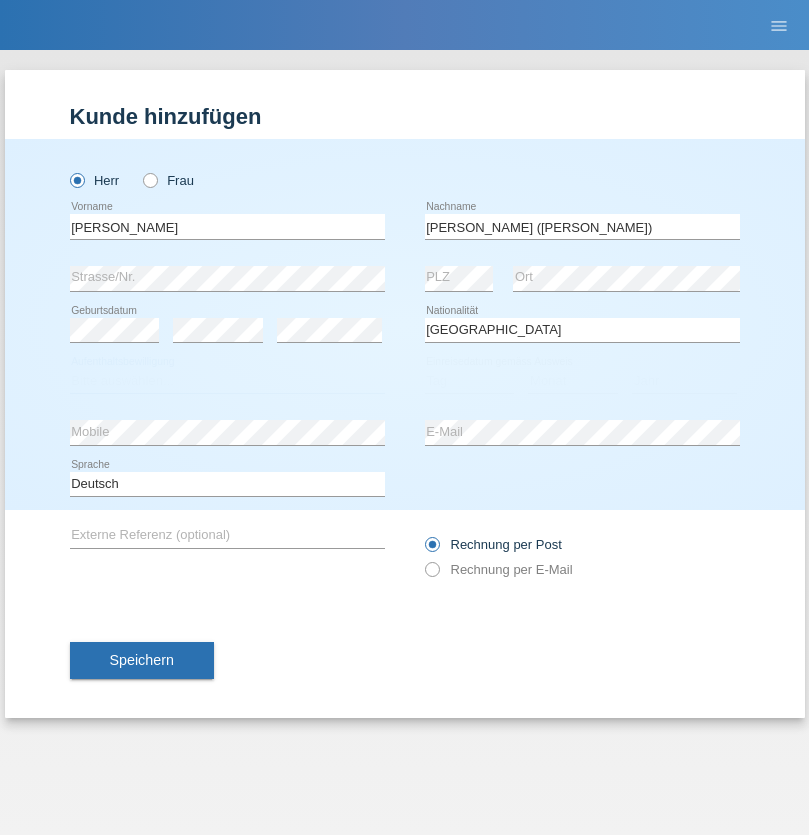 select on "C" 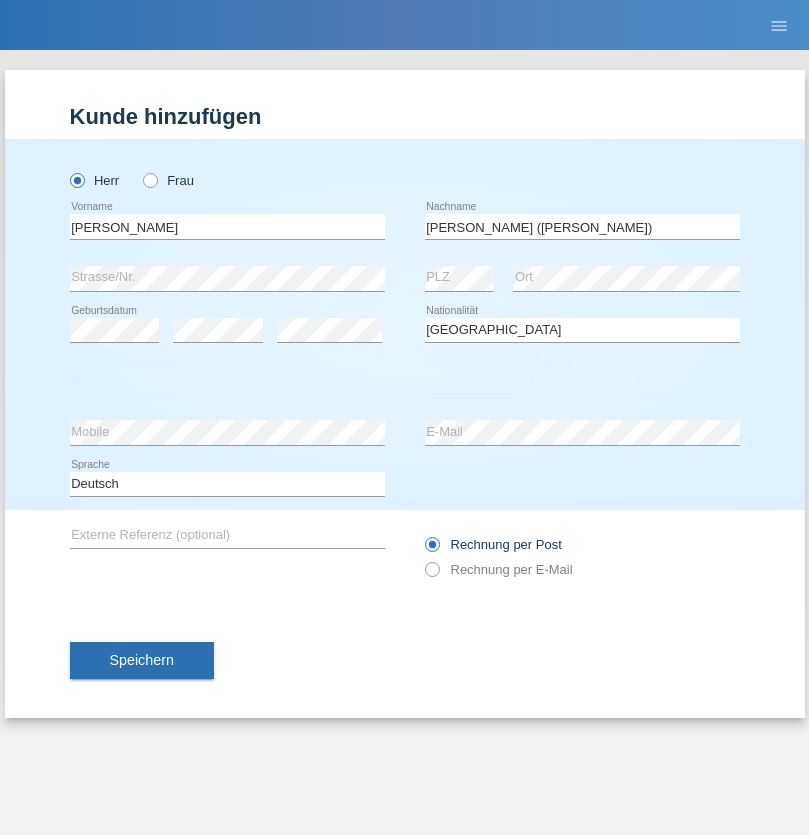 select on "26" 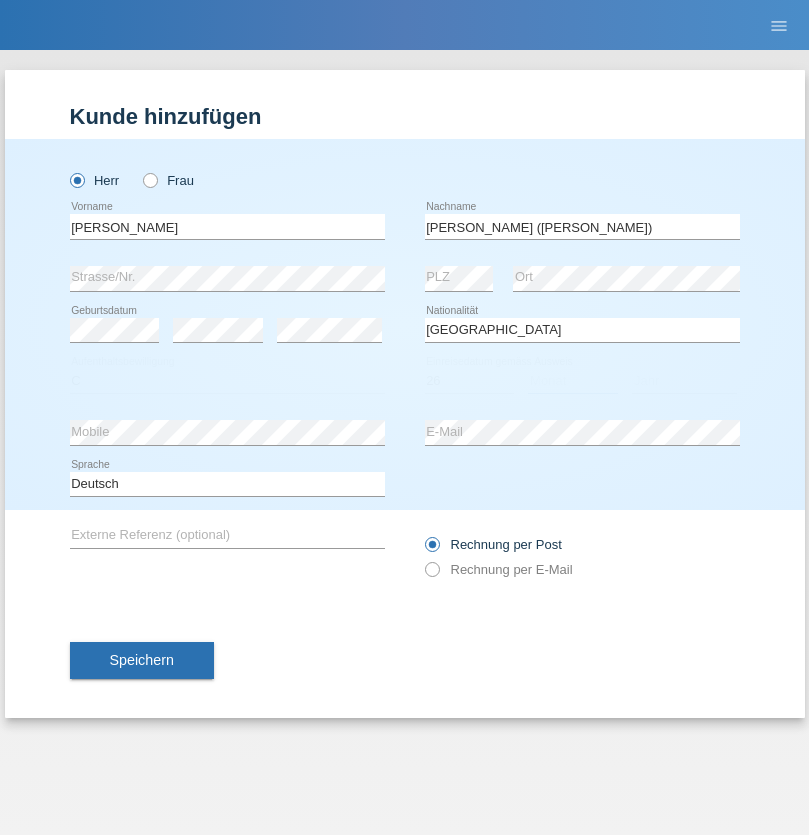 select on "01" 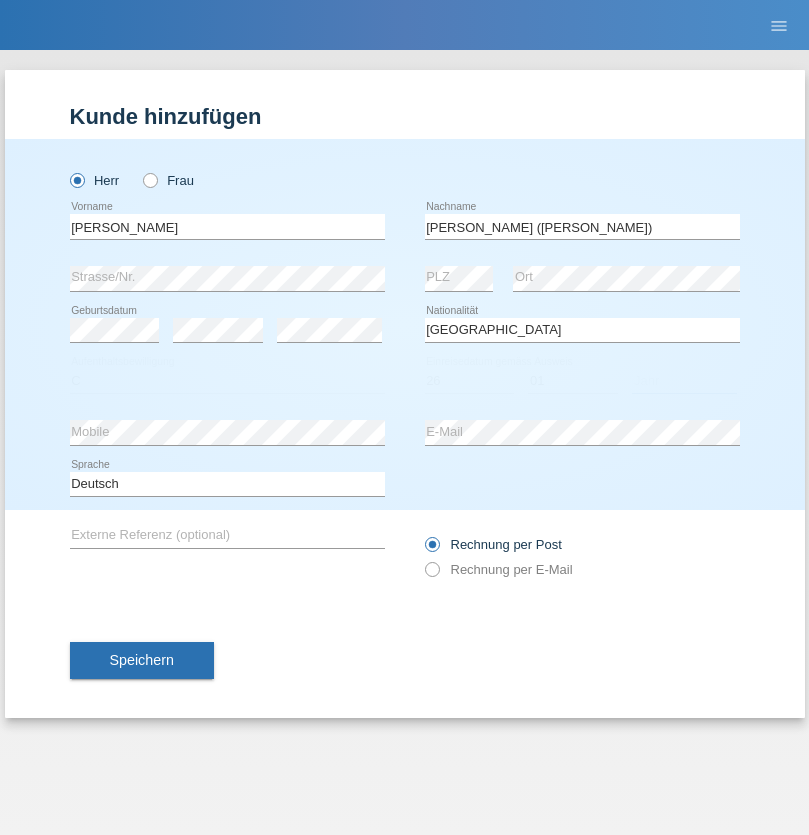 select on "2021" 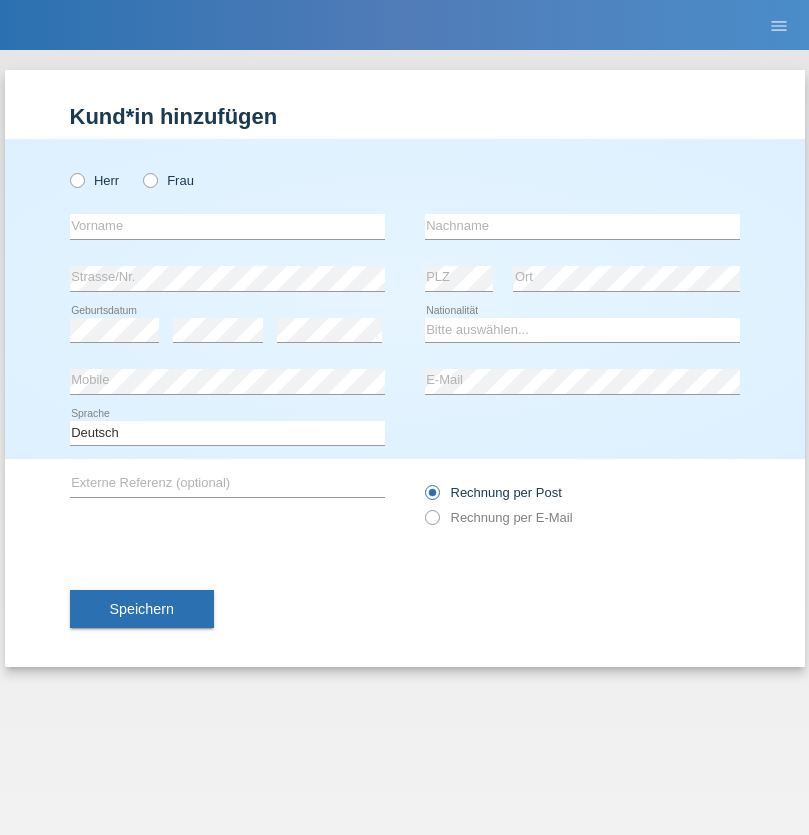 scroll, scrollTop: 0, scrollLeft: 0, axis: both 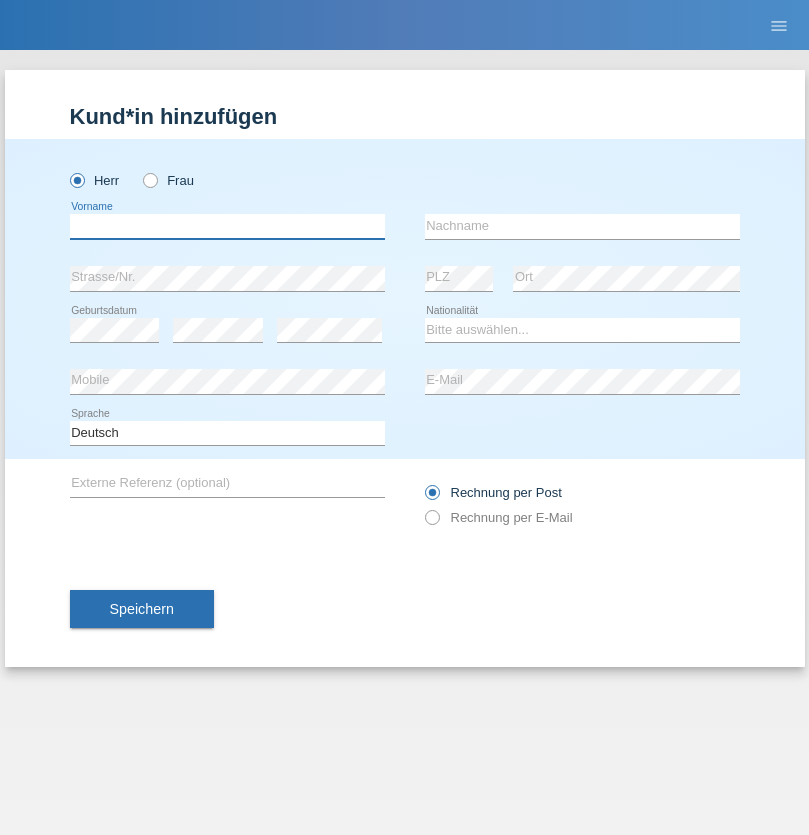 click at bounding box center [227, 226] 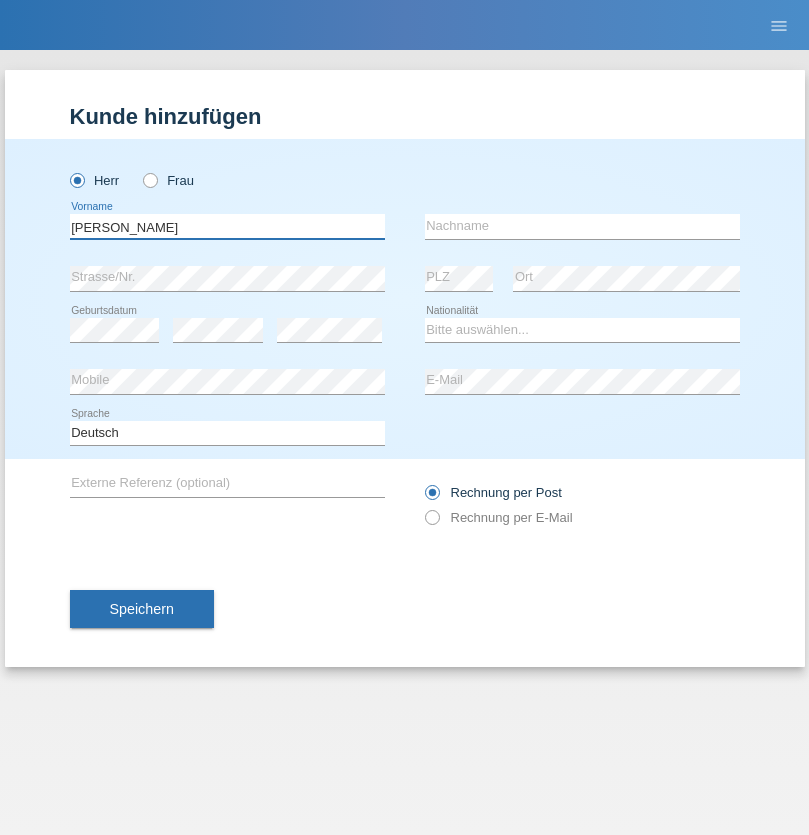 type on "Viktor" 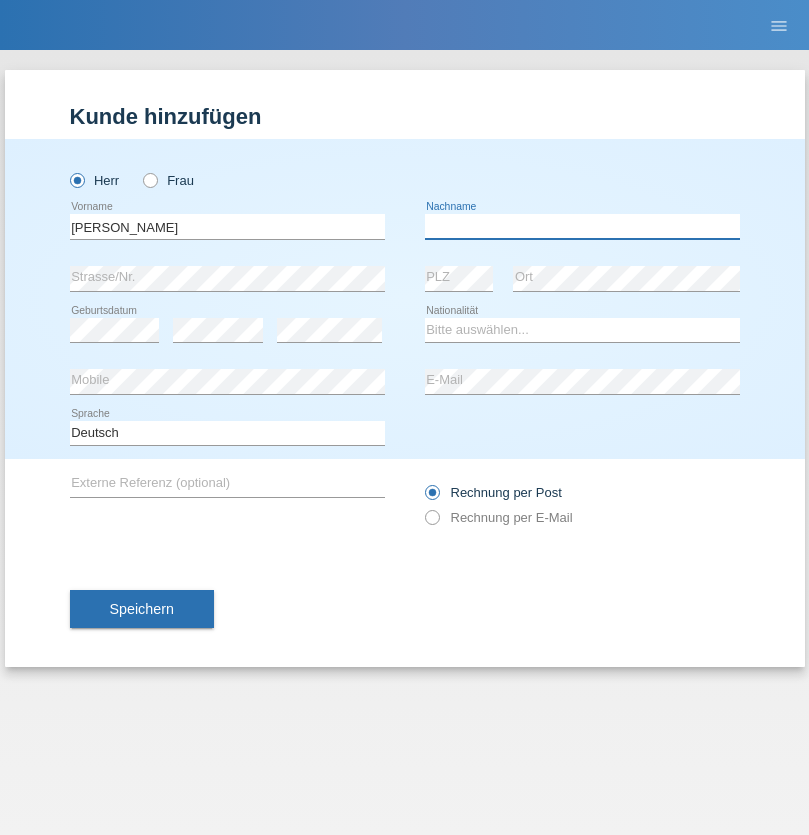 click at bounding box center (582, 226) 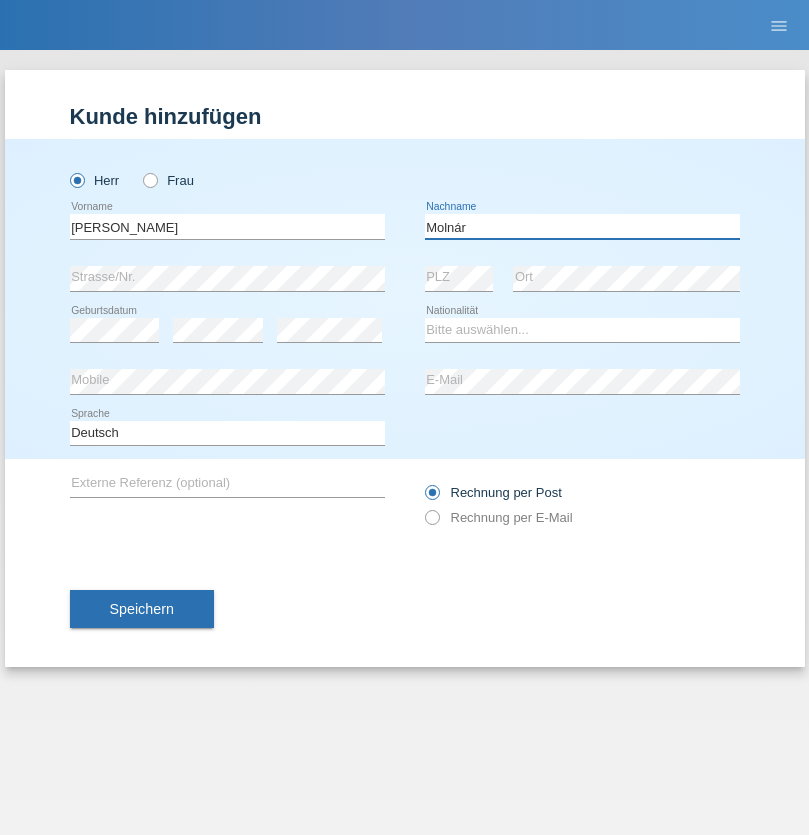 type on "Molnár" 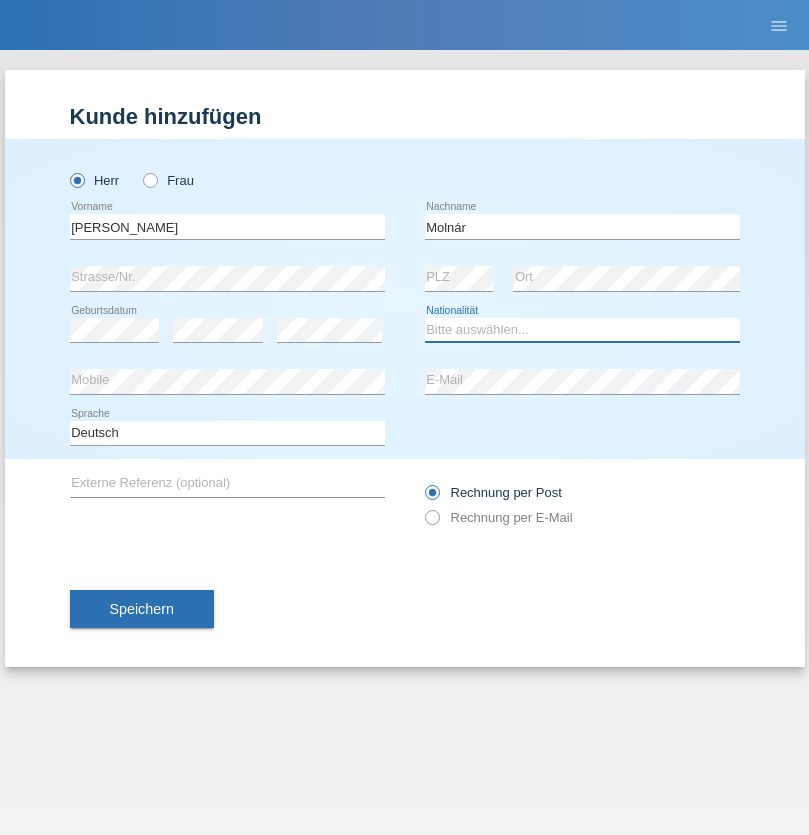 select on "HU" 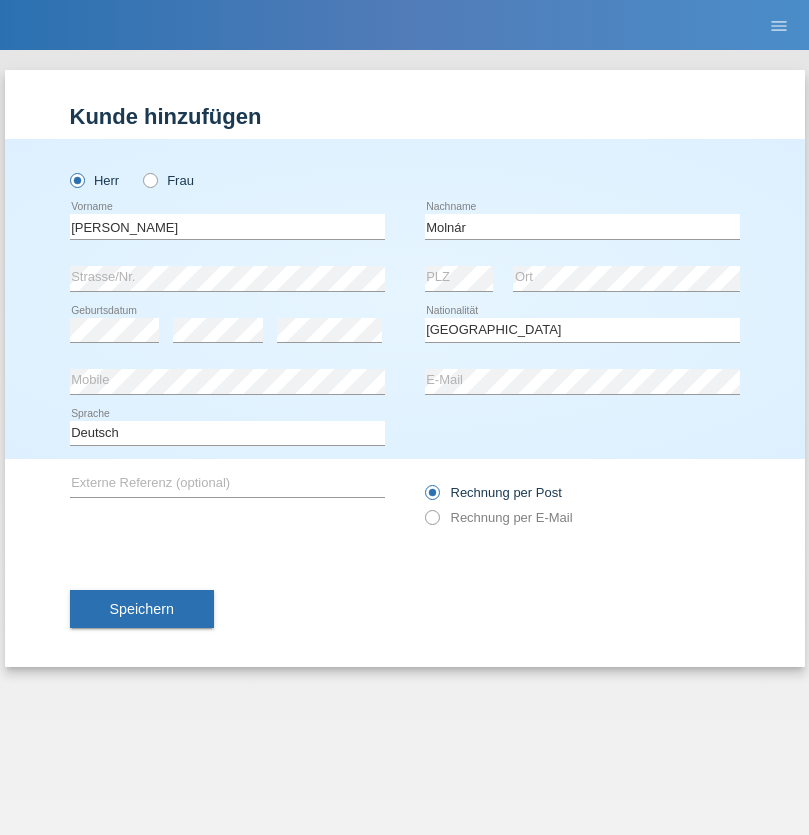 select on "C" 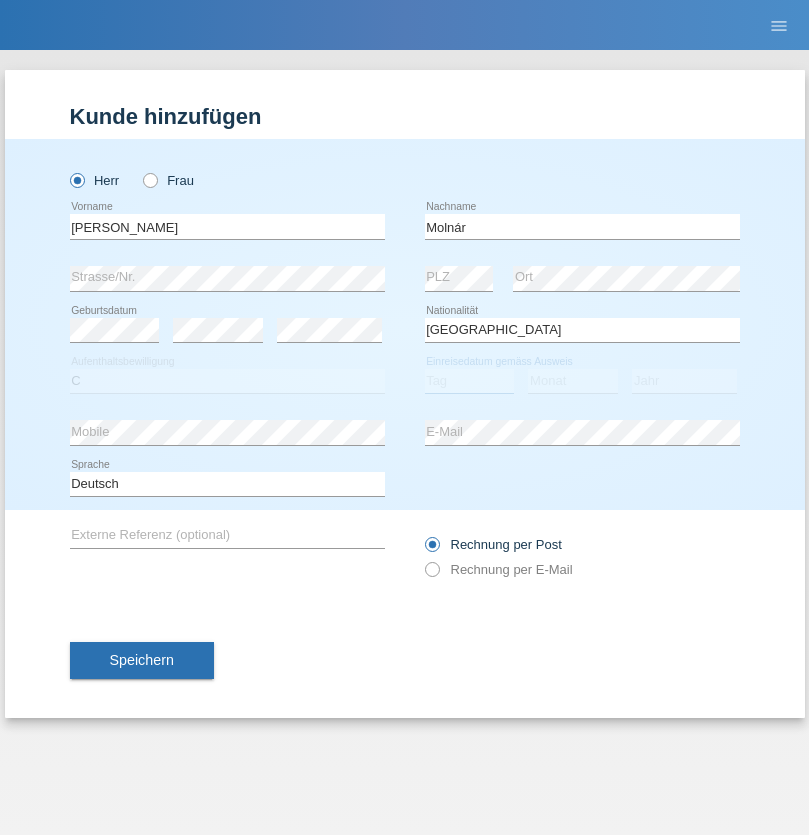 select on "14" 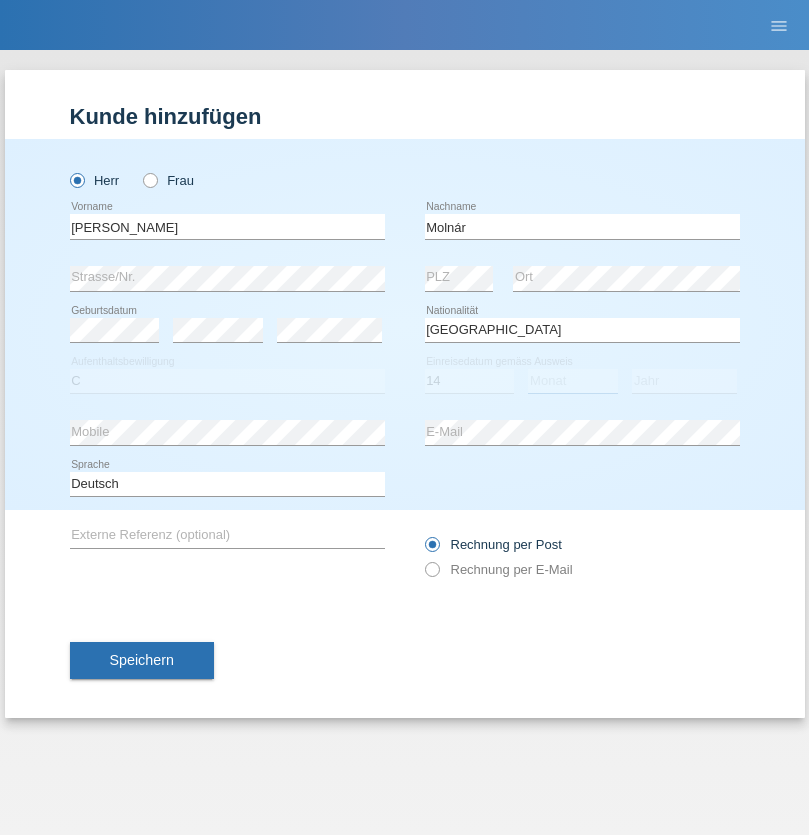 select on "03" 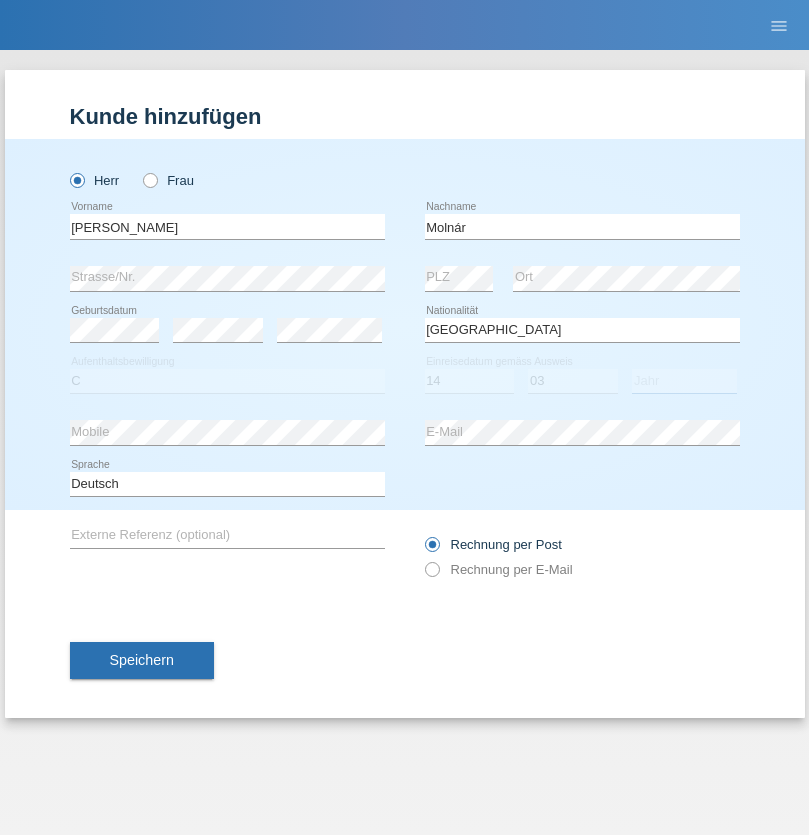 select on "2021" 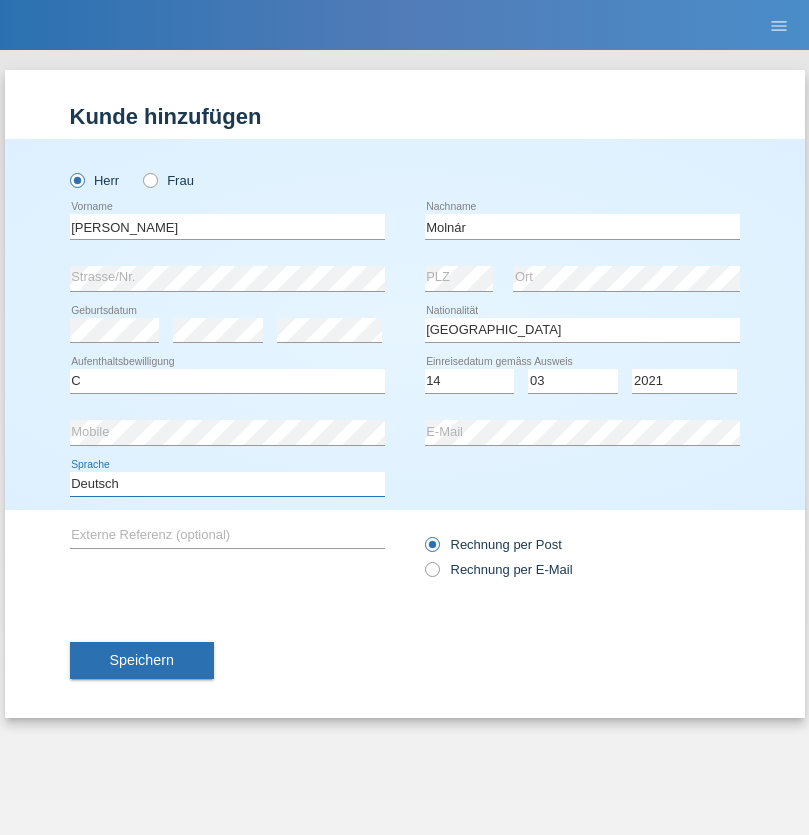 select on "en" 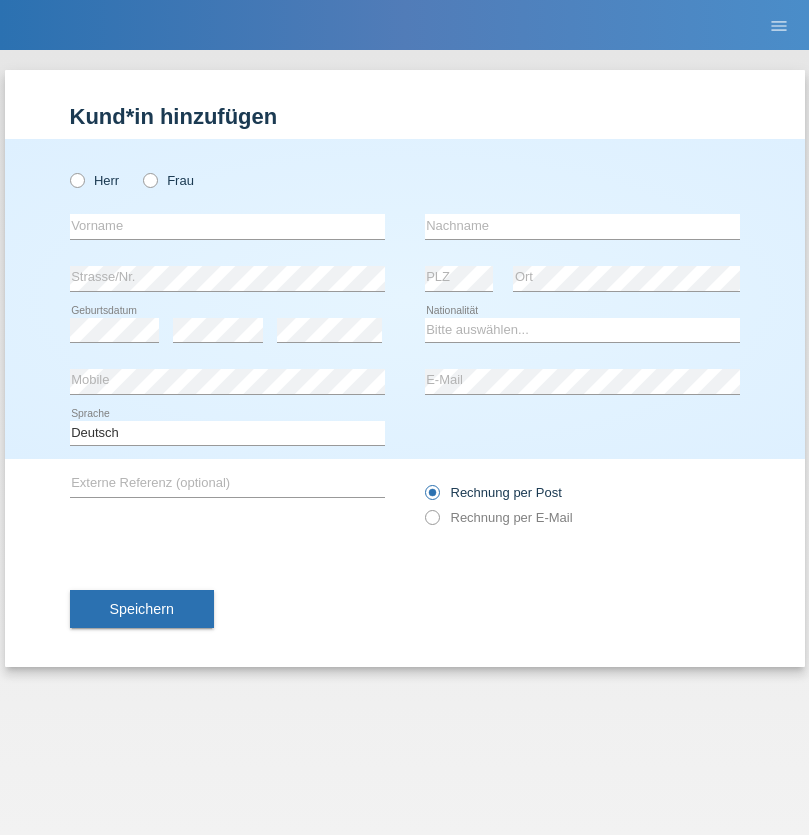 scroll, scrollTop: 0, scrollLeft: 0, axis: both 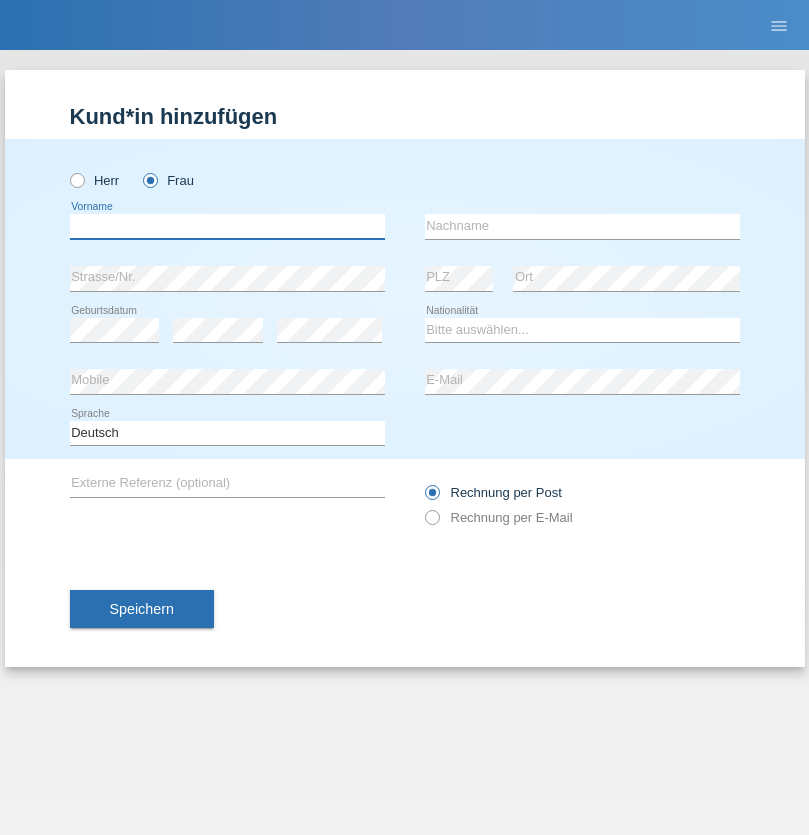 click at bounding box center [227, 226] 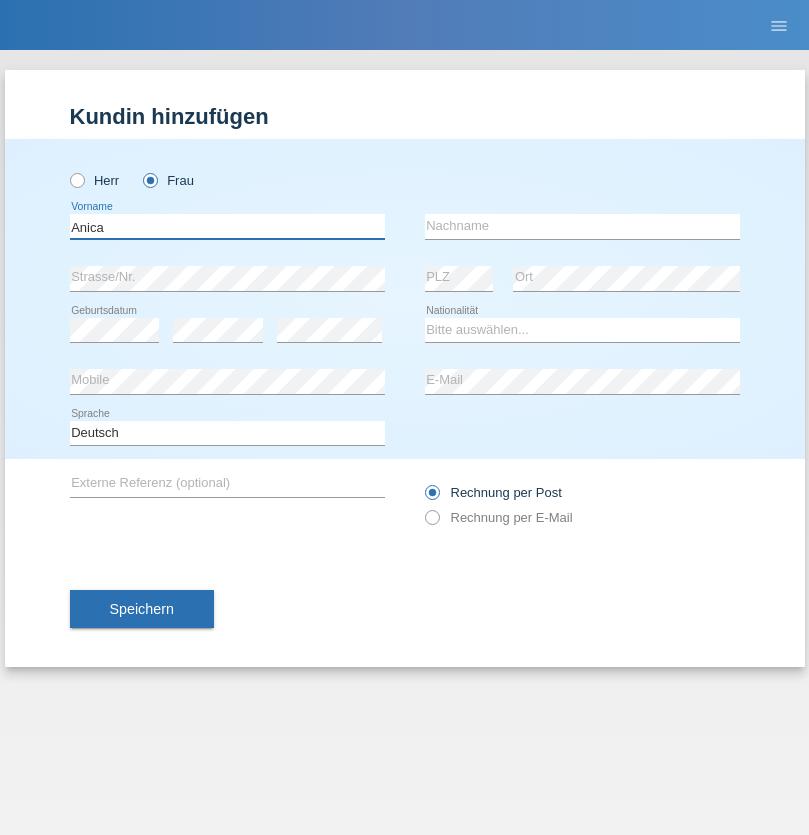 type on "Anica" 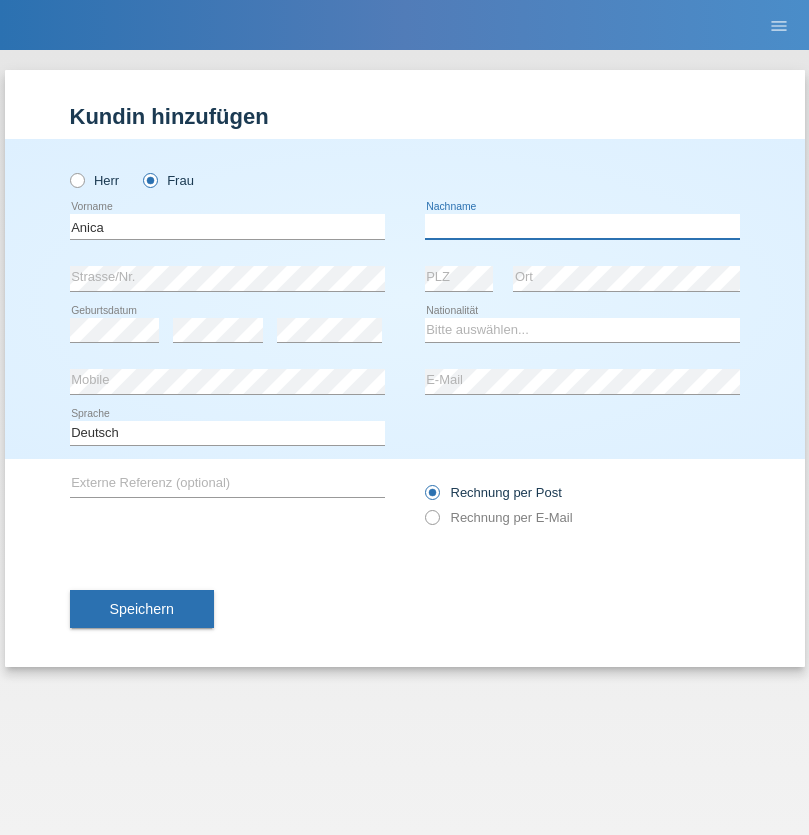 click at bounding box center [582, 226] 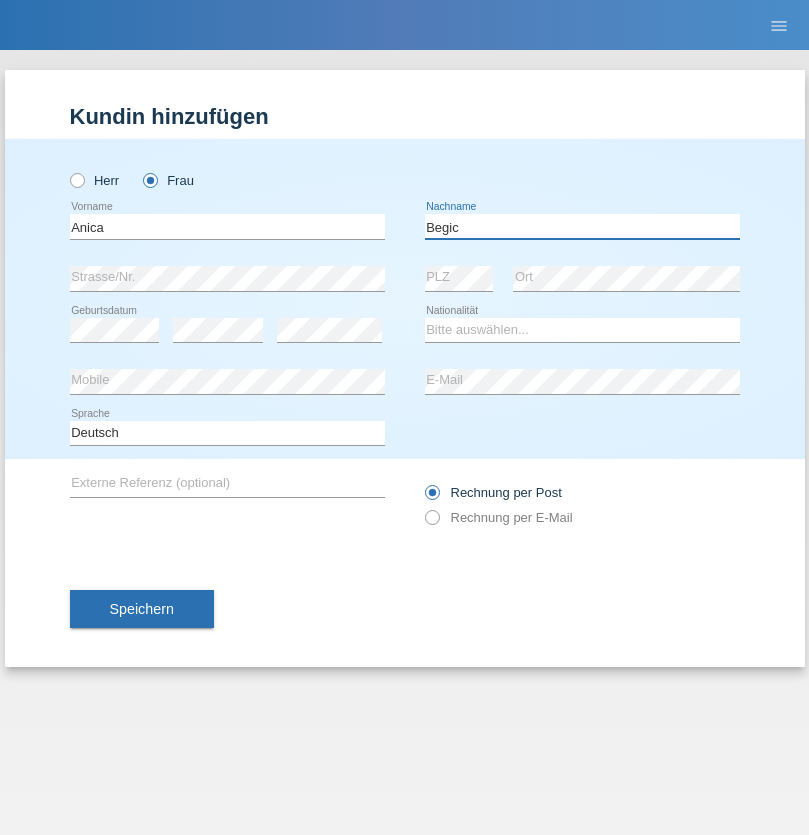 type on "Begic" 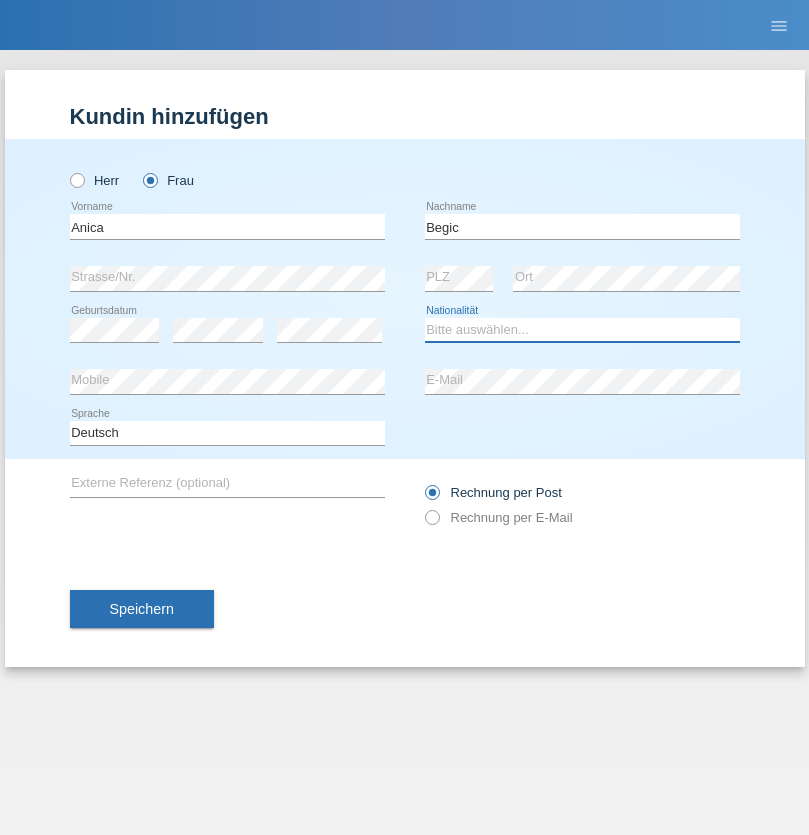 select on "CH" 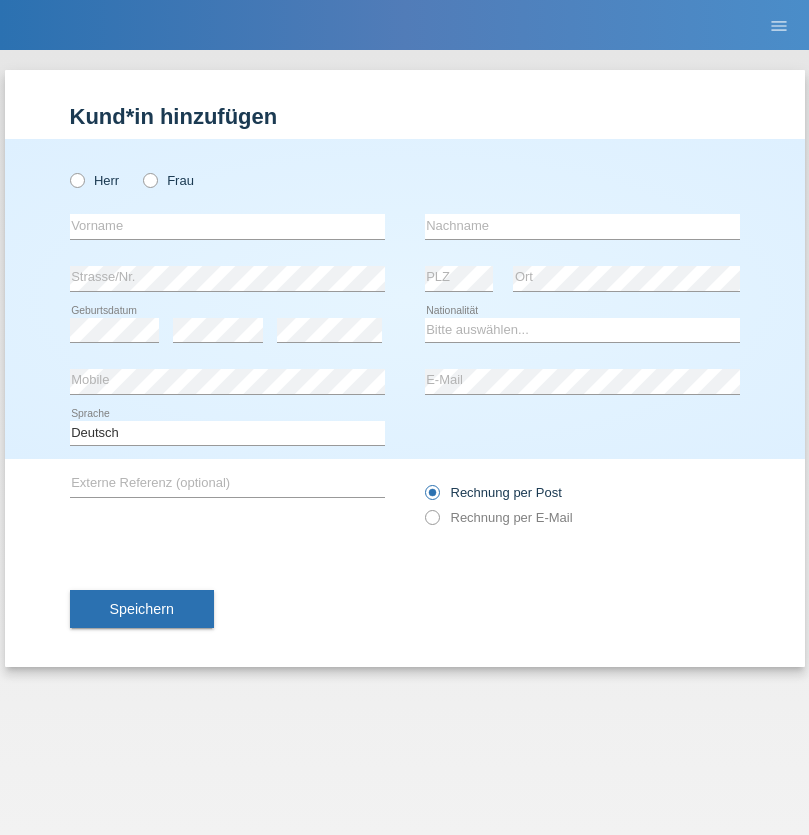 scroll, scrollTop: 0, scrollLeft: 0, axis: both 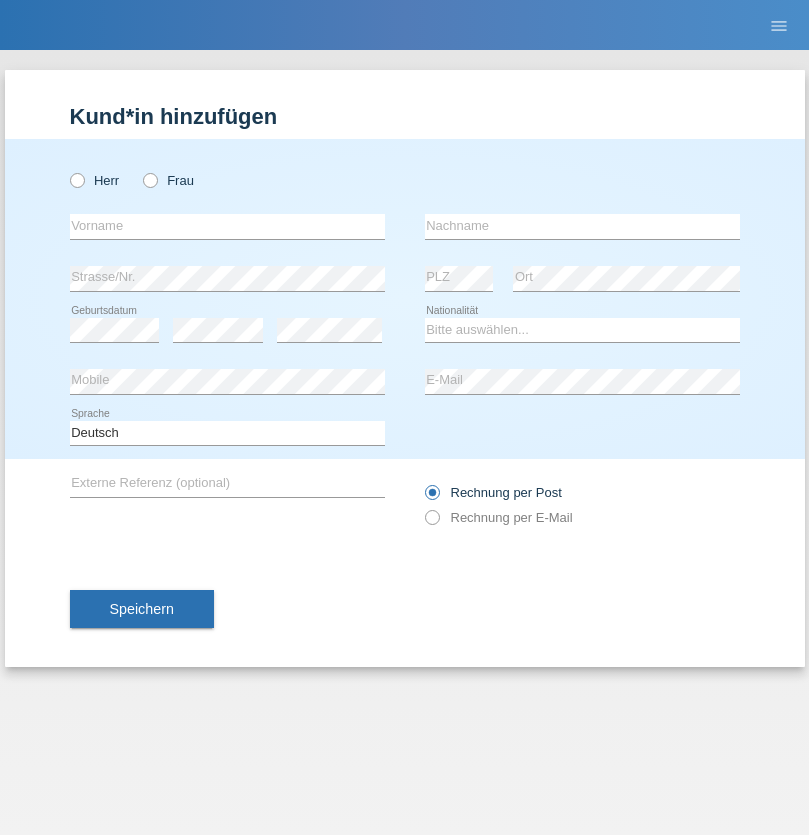 radio on "true" 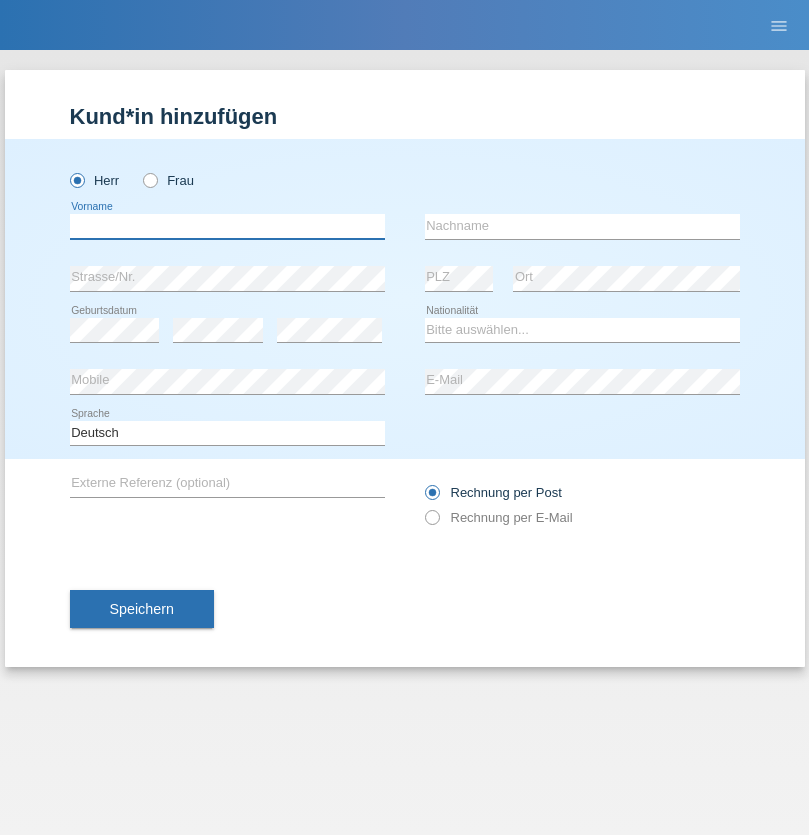 click at bounding box center [227, 226] 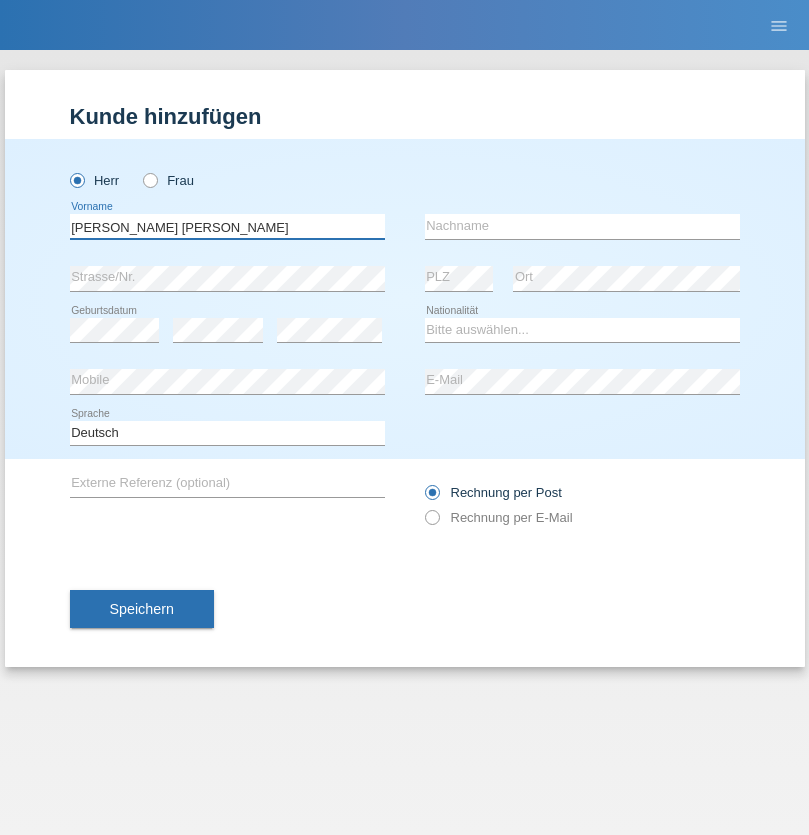 type on "Pereira de oliveira" 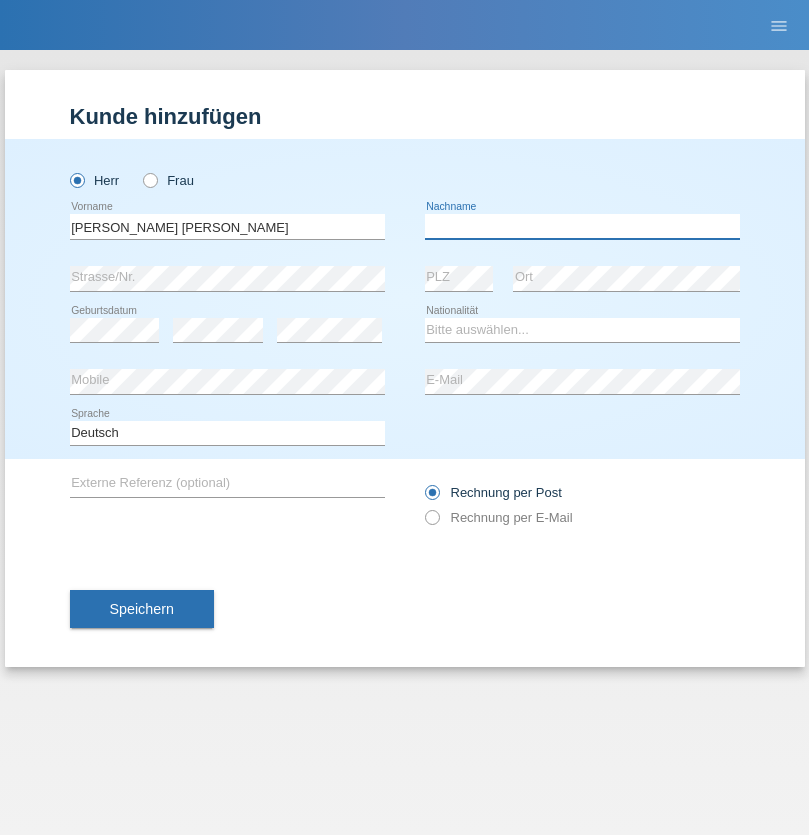click at bounding box center [582, 226] 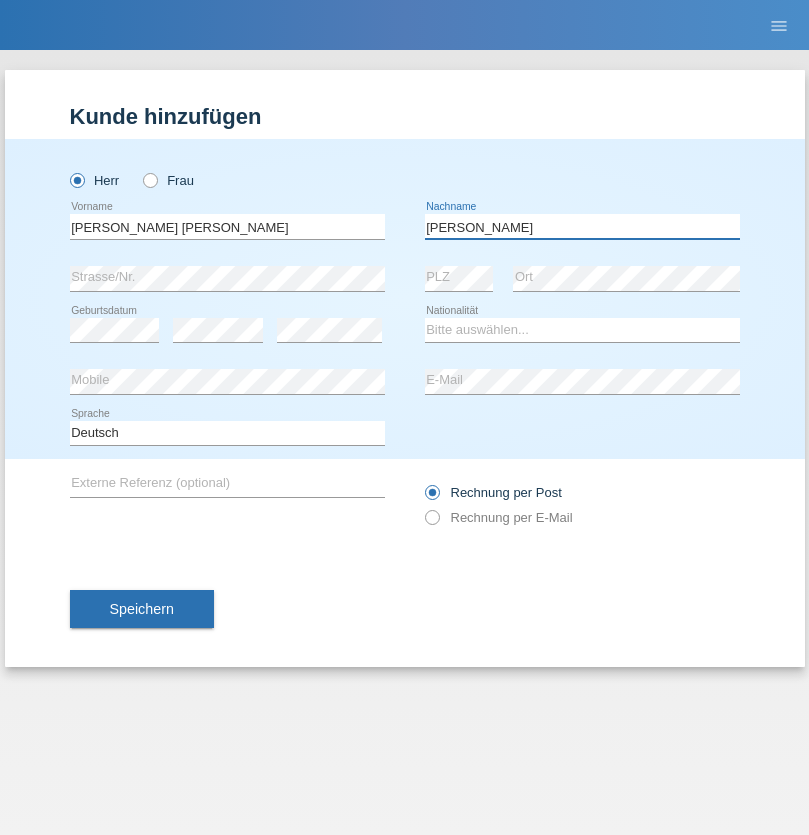 type on "Luis jose" 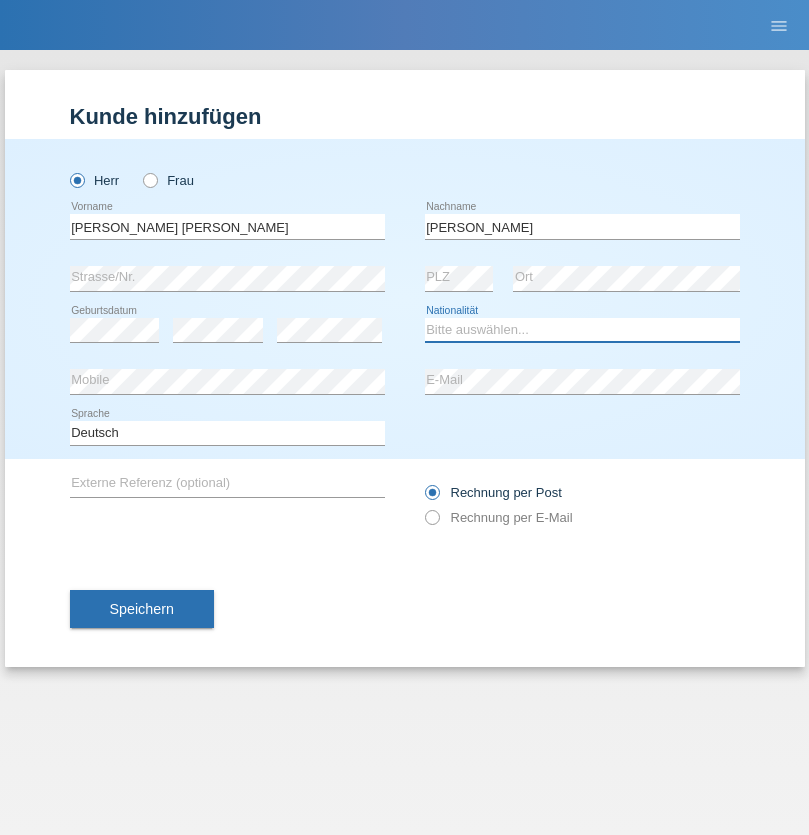 select on "CH" 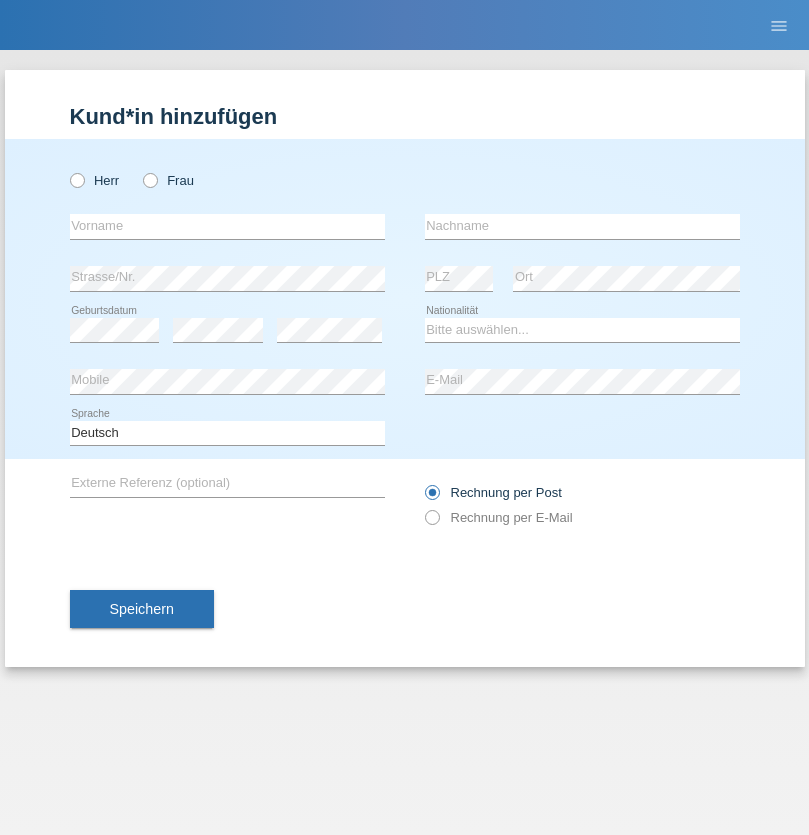 scroll, scrollTop: 0, scrollLeft: 0, axis: both 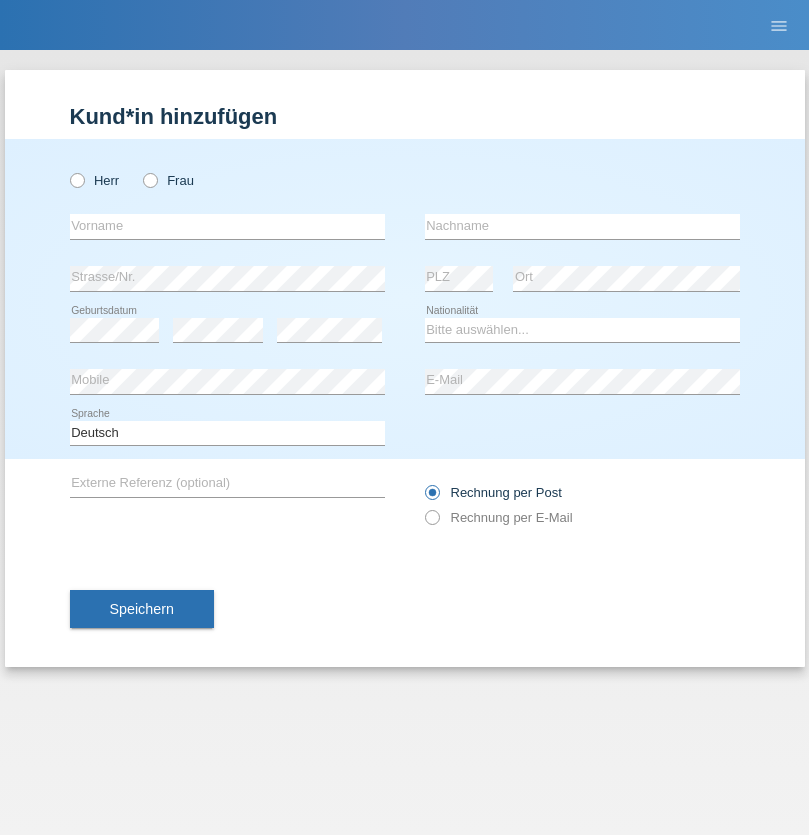 radio on "true" 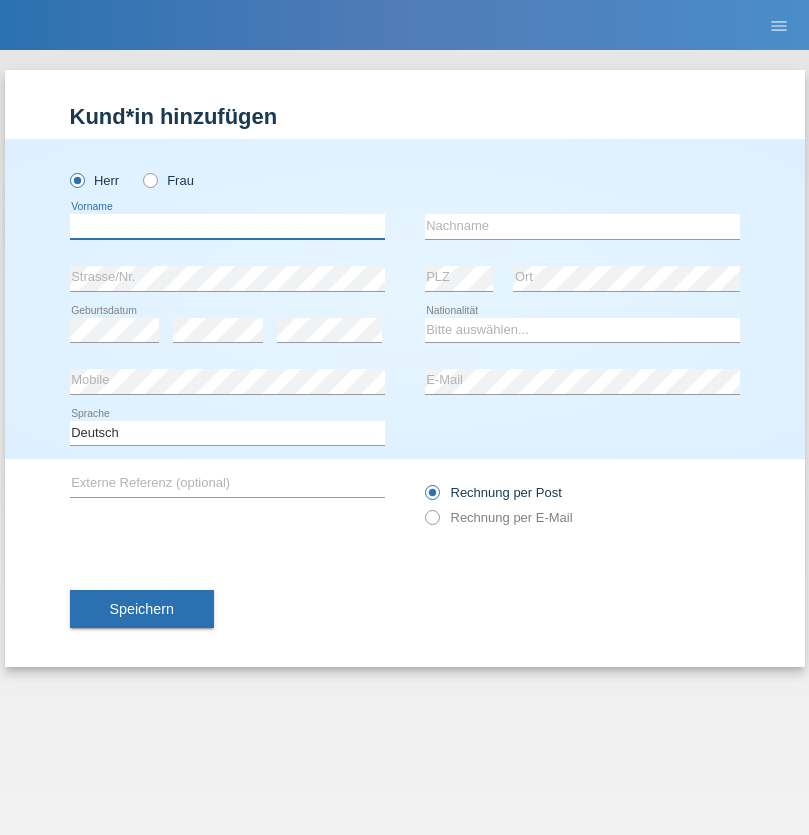 click at bounding box center [227, 226] 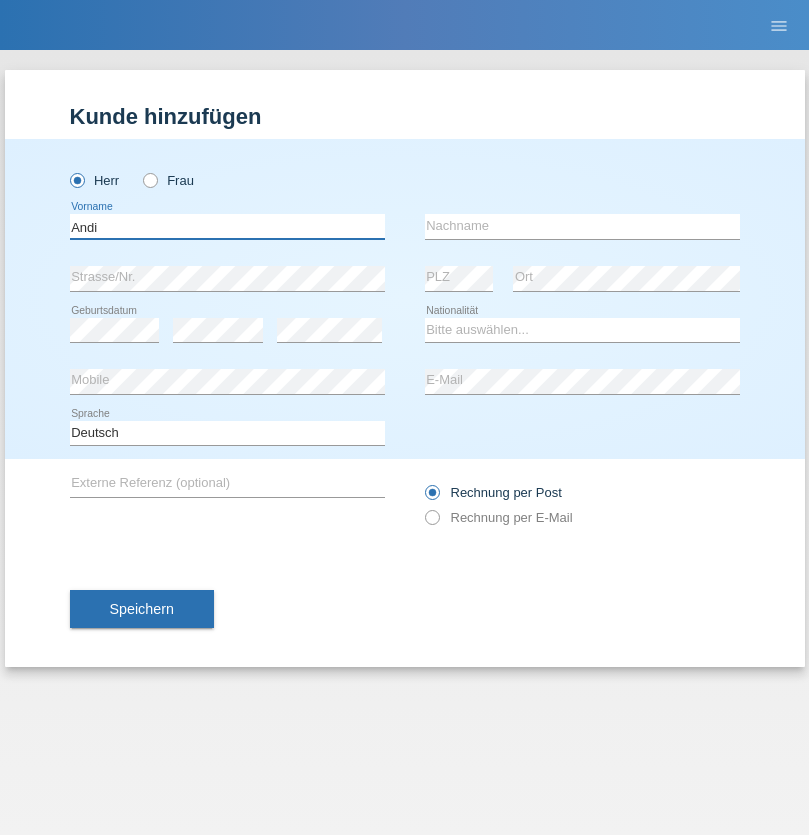 type on "Andi" 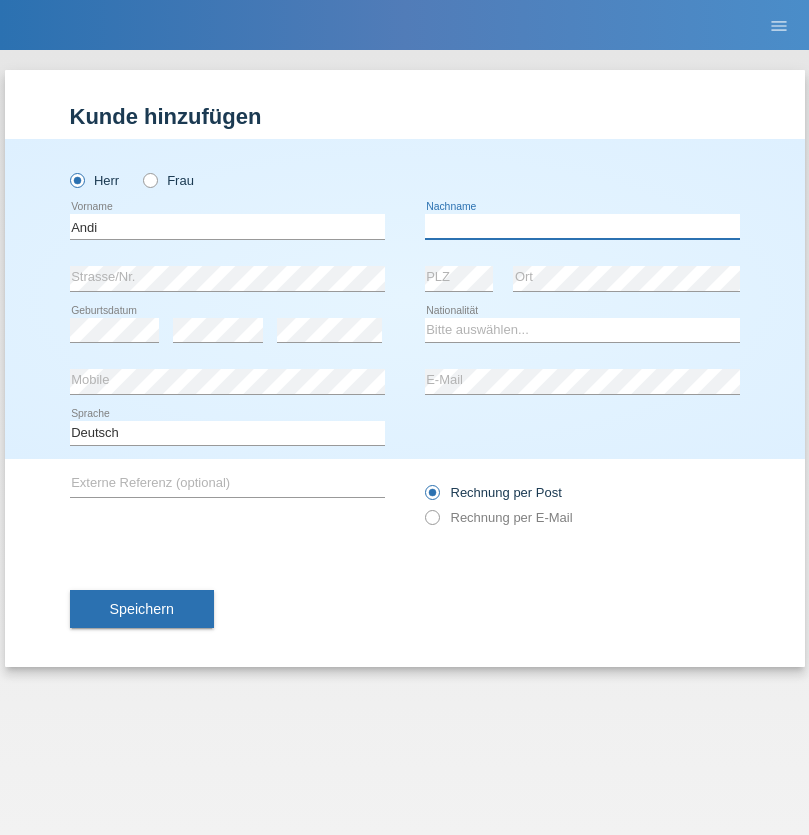 click at bounding box center [582, 226] 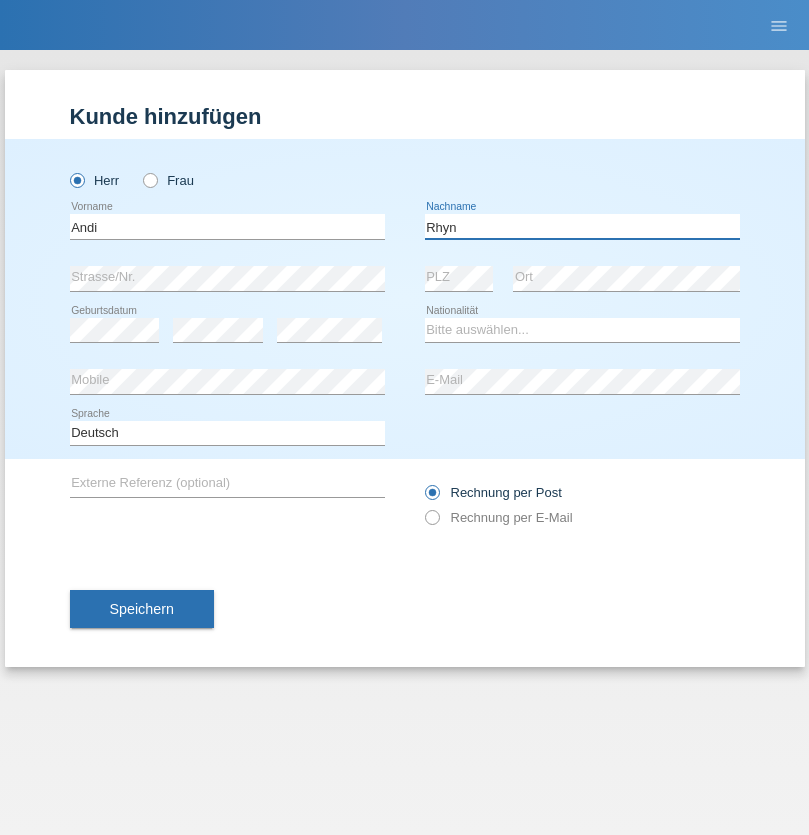 type on "Rhyn" 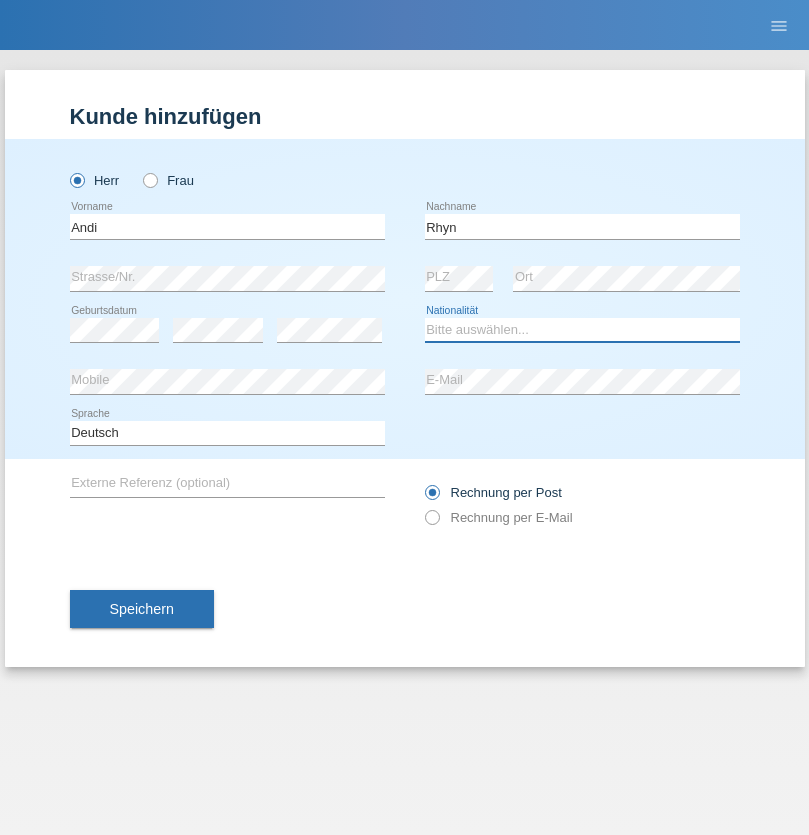 select on "CH" 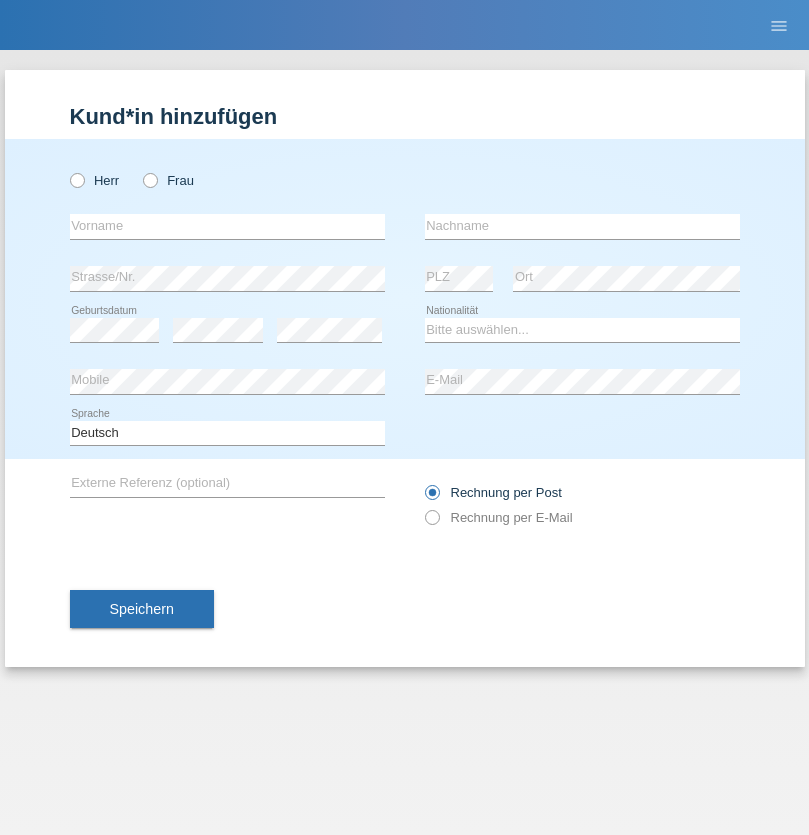 scroll, scrollTop: 0, scrollLeft: 0, axis: both 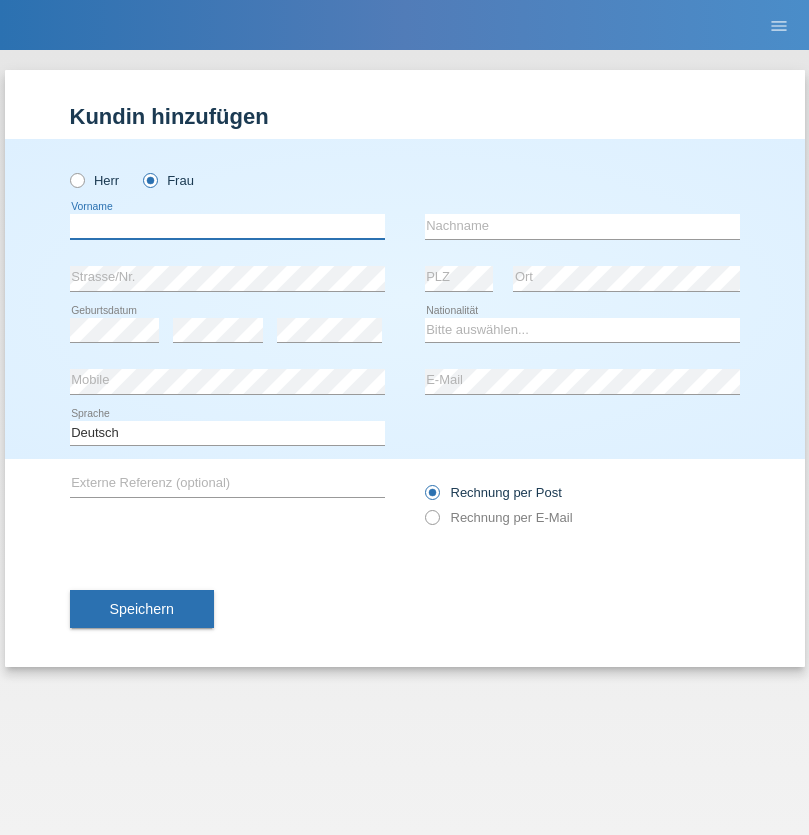 click at bounding box center [227, 226] 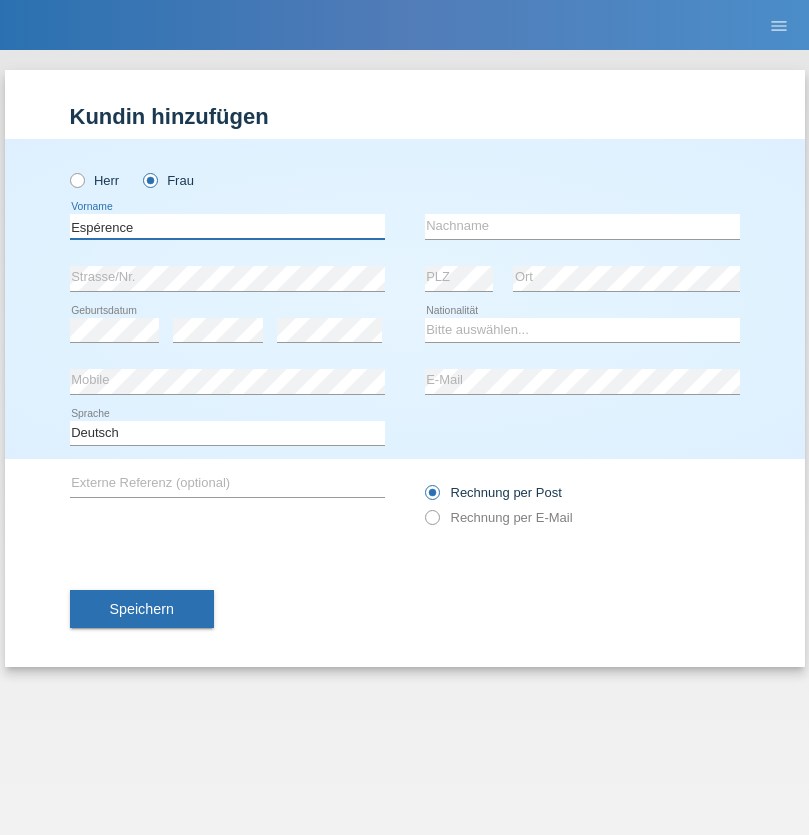 type on "Espérence" 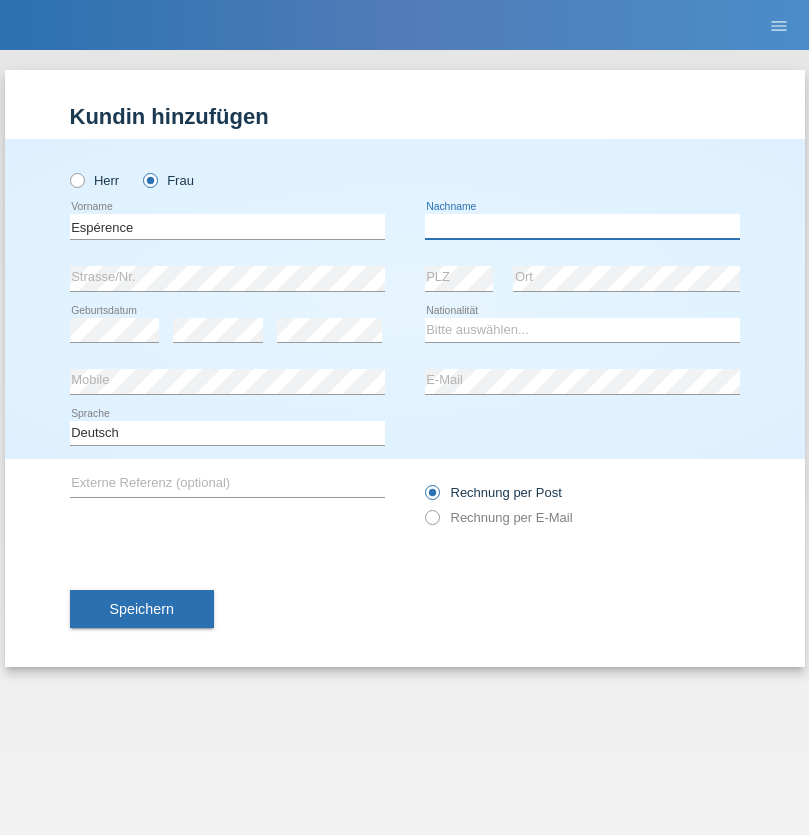 click at bounding box center [582, 226] 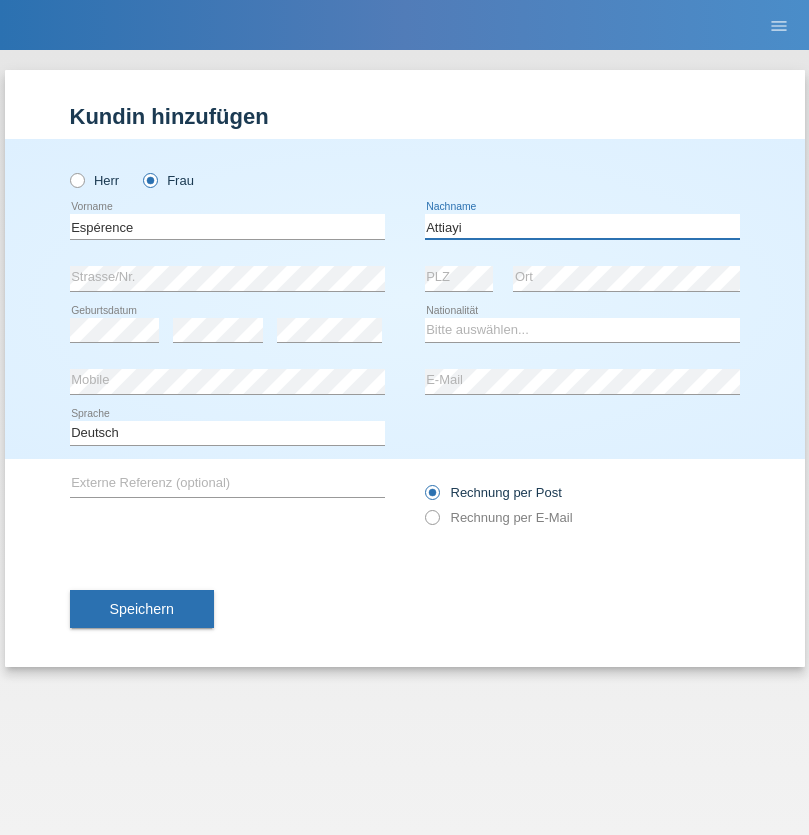 type on "Attiayi" 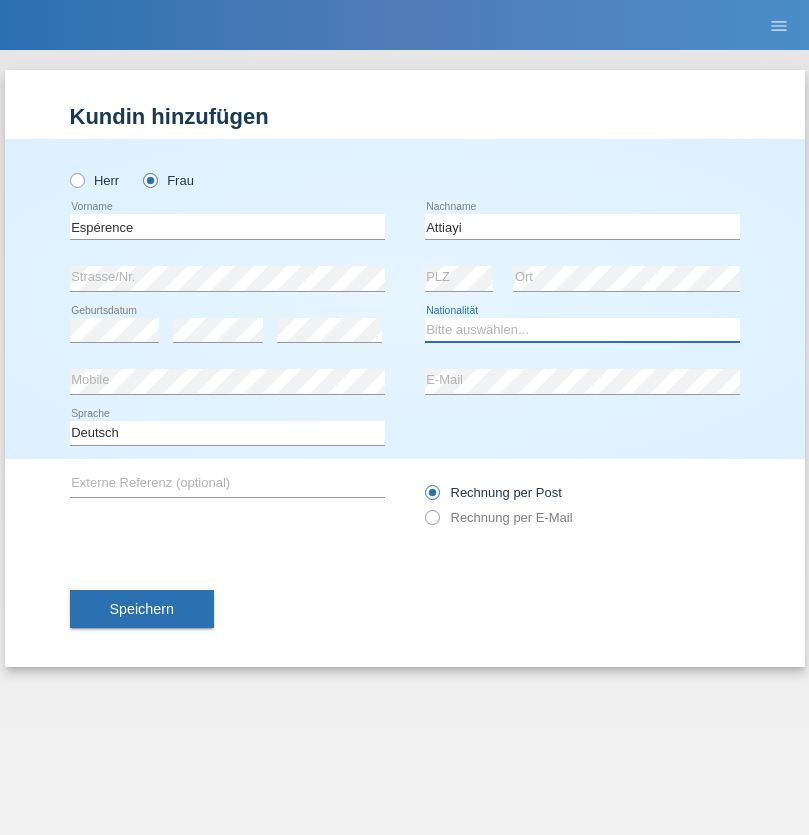 select on "CH" 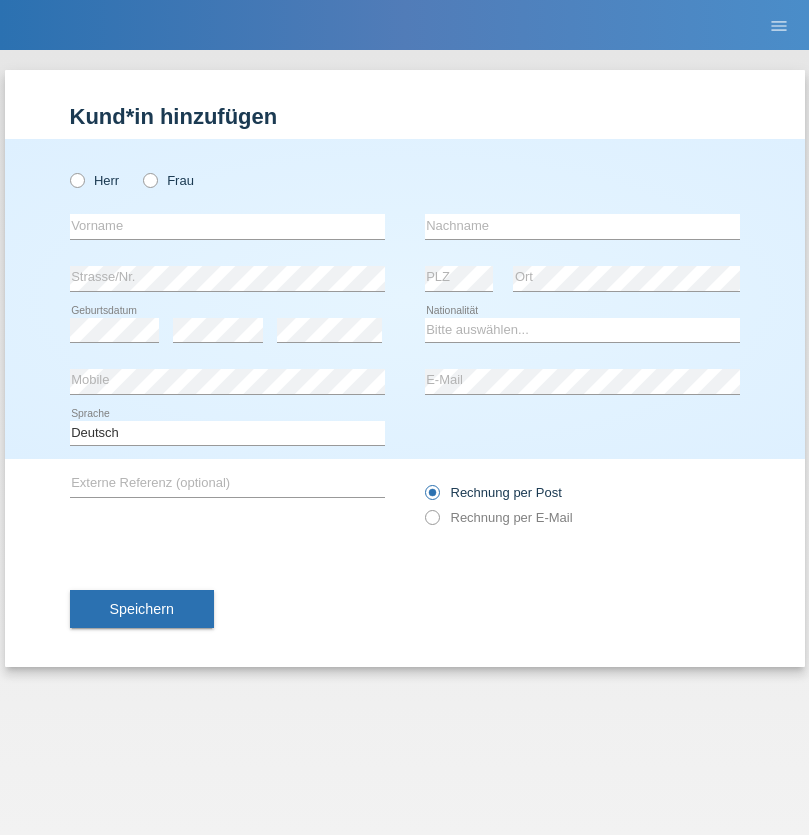 scroll, scrollTop: 0, scrollLeft: 0, axis: both 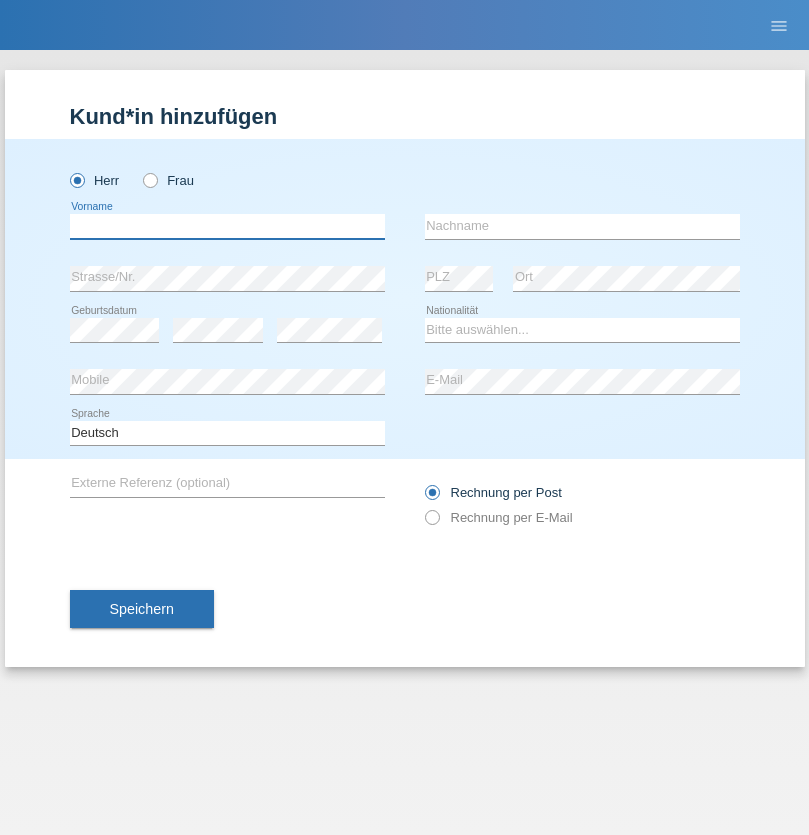 click at bounding box center (227, 226) 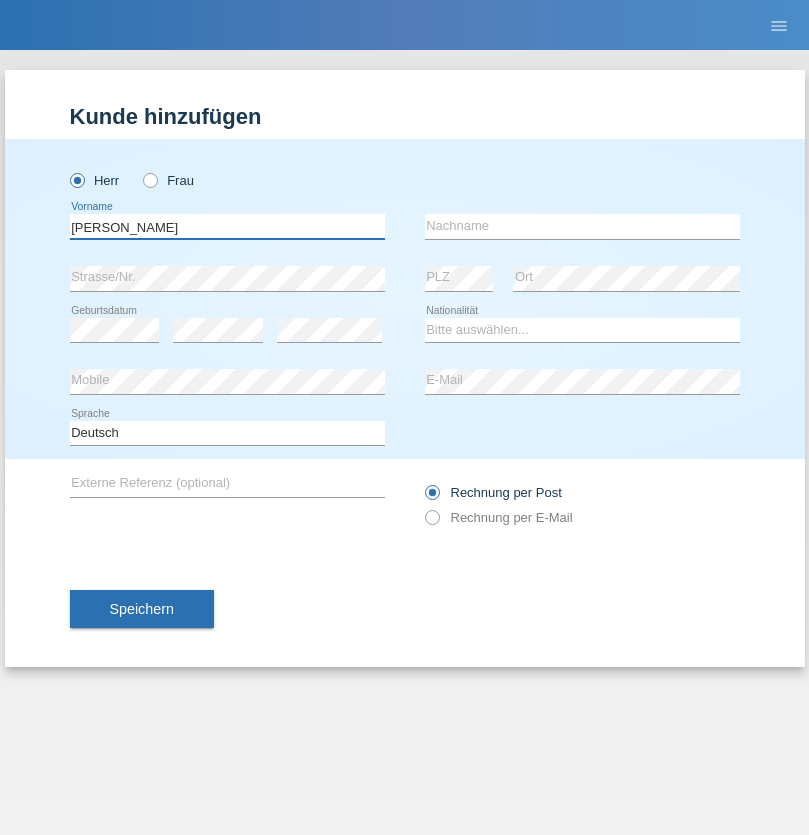 type on "Charles" 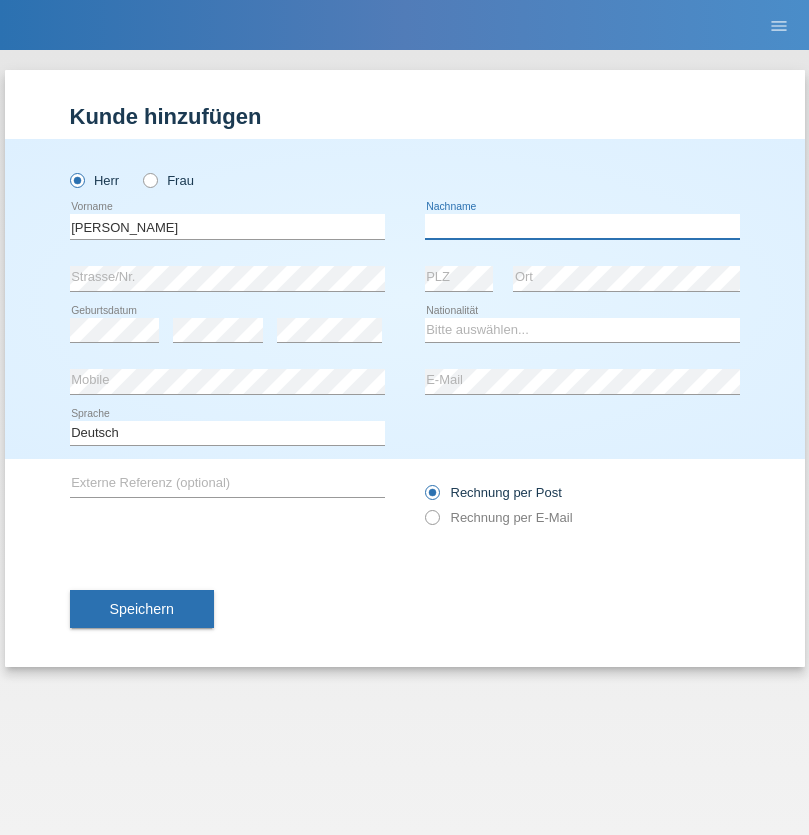 click at bounding box center [582, 226] 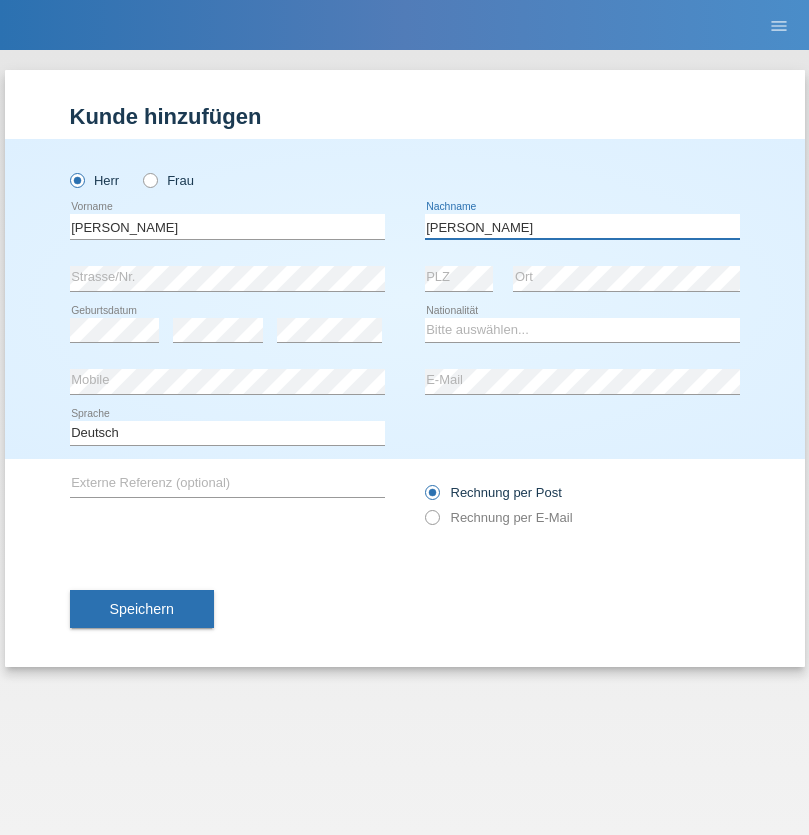 type on "Chetelat" 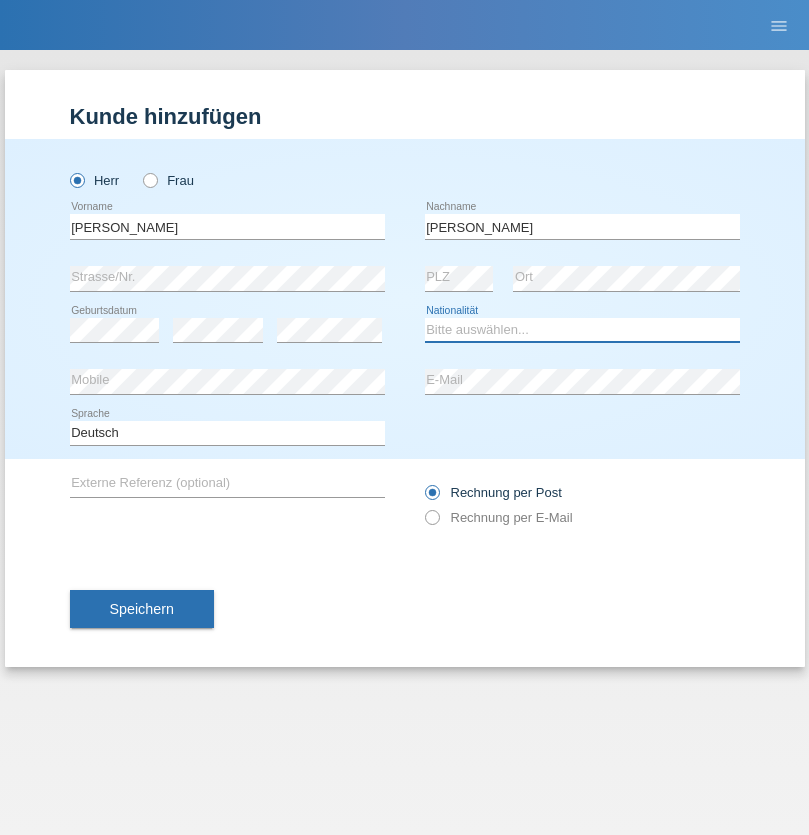 select on "CH" 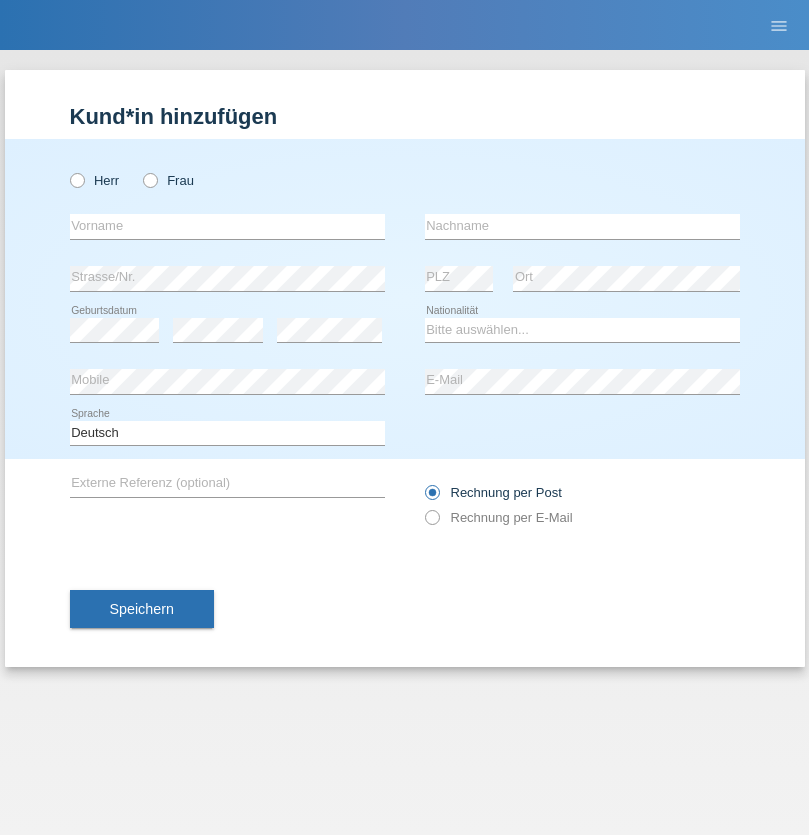 scroll, scrollTop: 0, scrollLeft: 0, axis: both 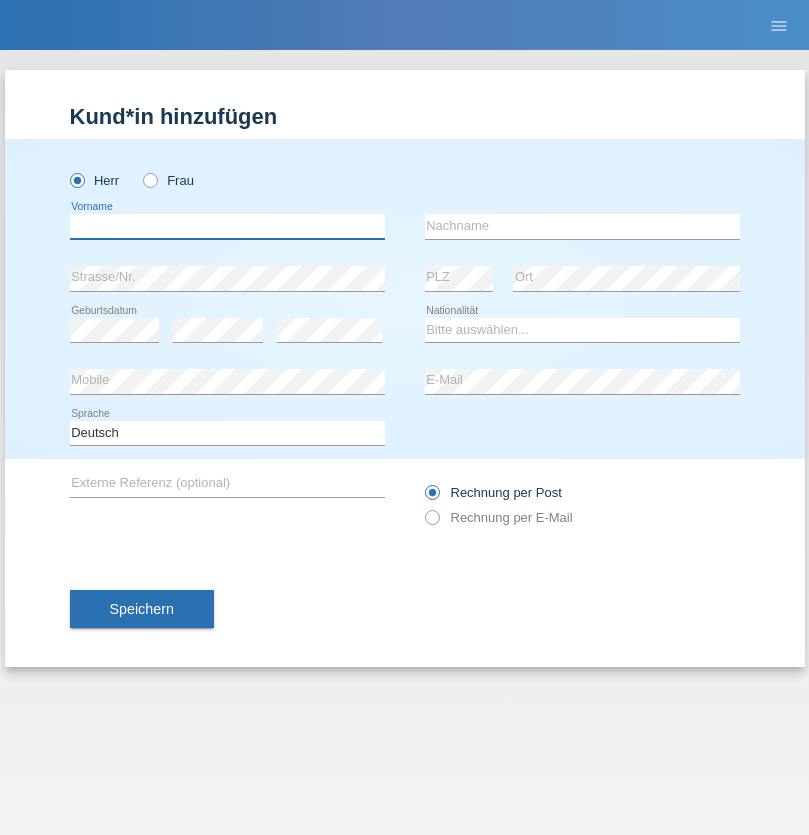 click at bounding box center (227, 226) 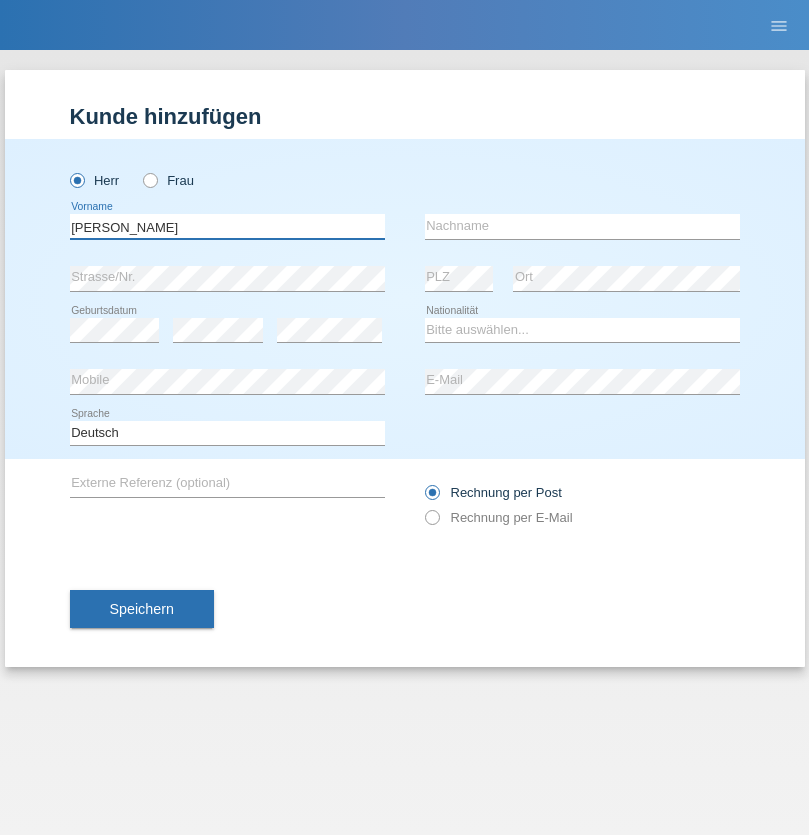 type on "[PERSON_NAME]" 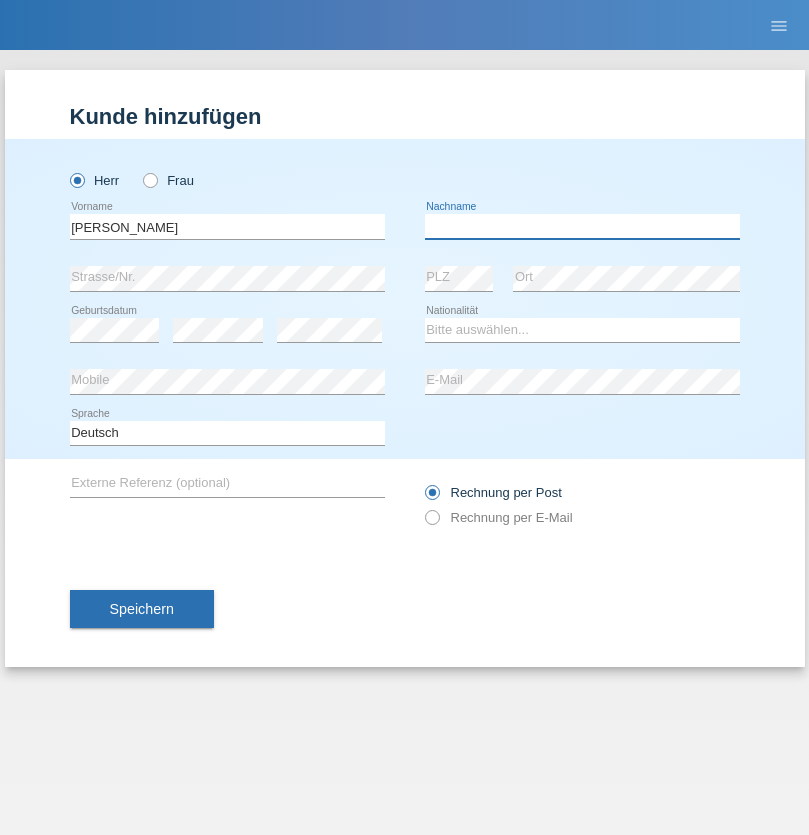 click at bounding box center [582, 226] 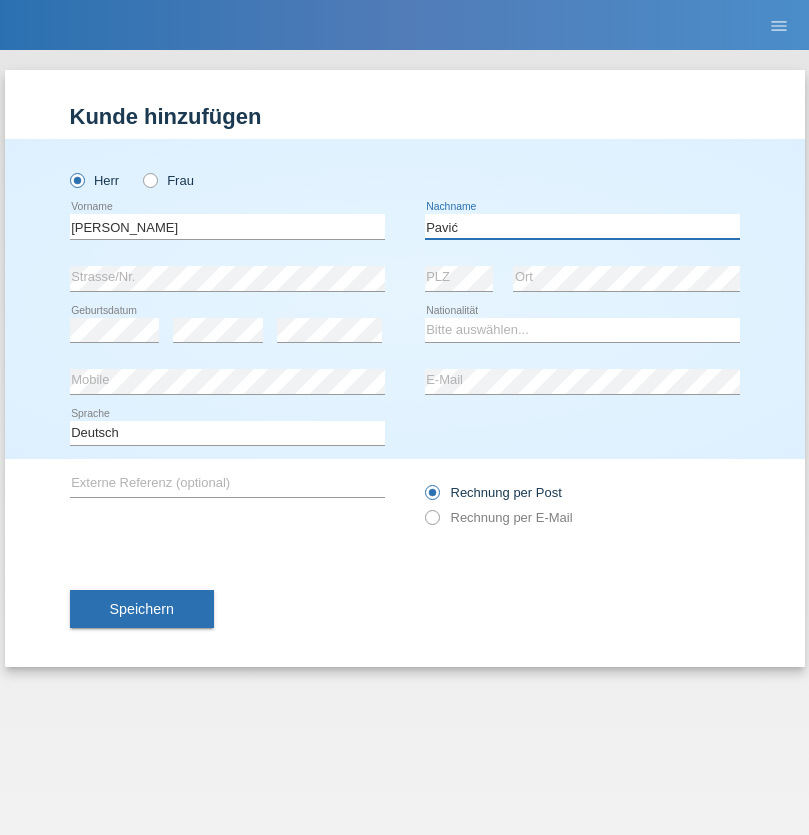 type on "Pavić" 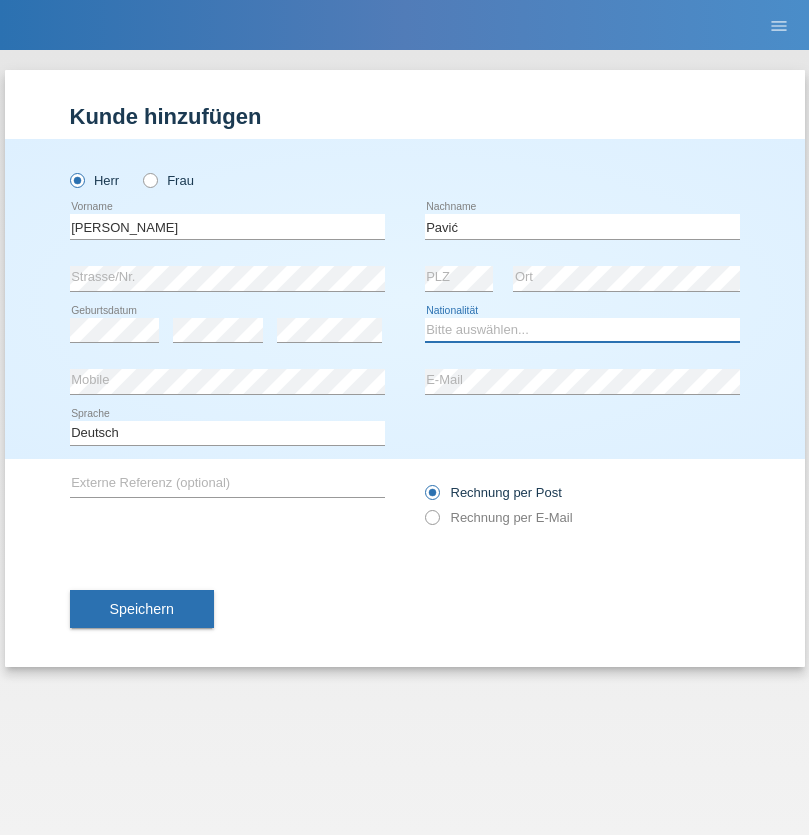 select on "HR" 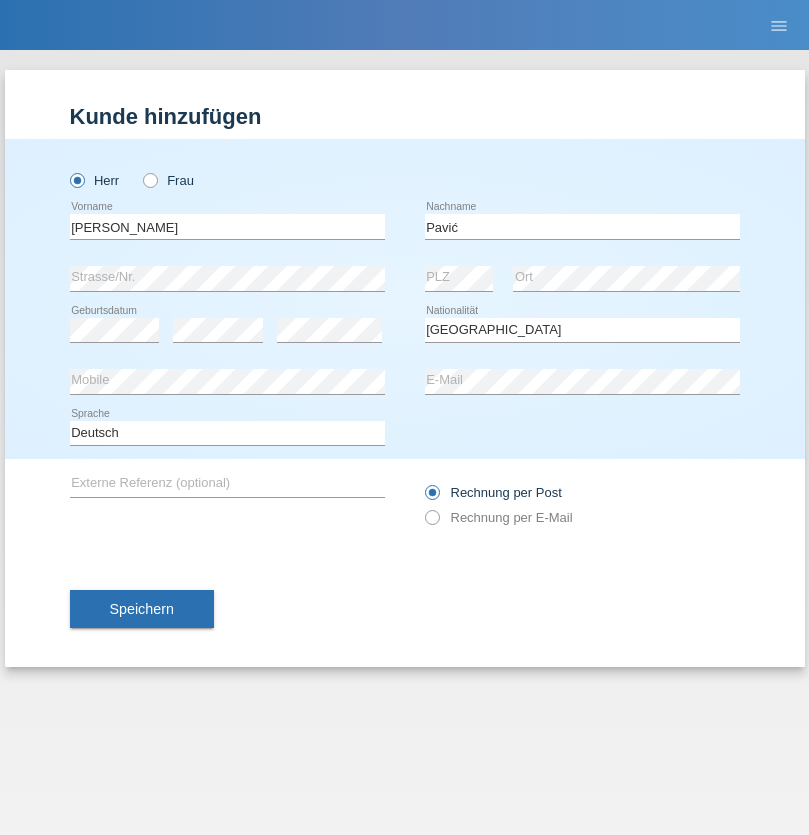 select on "C" 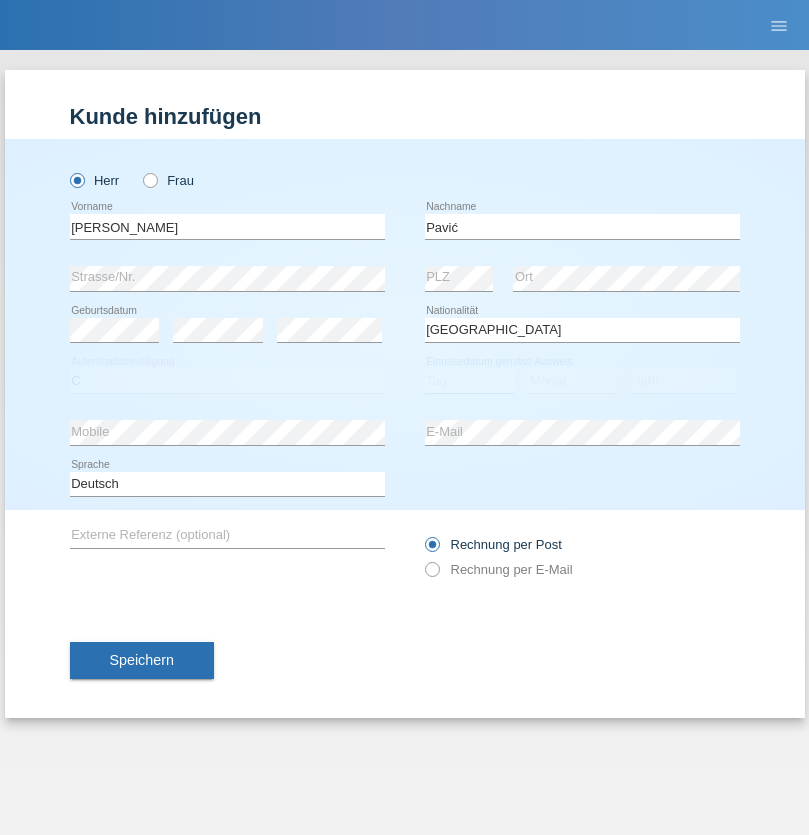 select on "21" 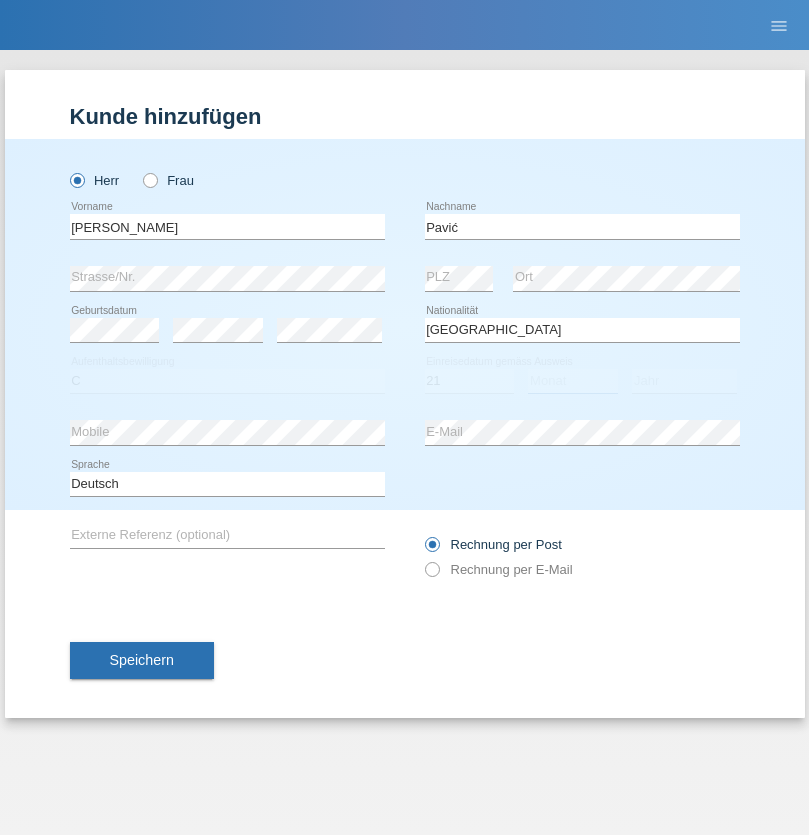 select on "04" 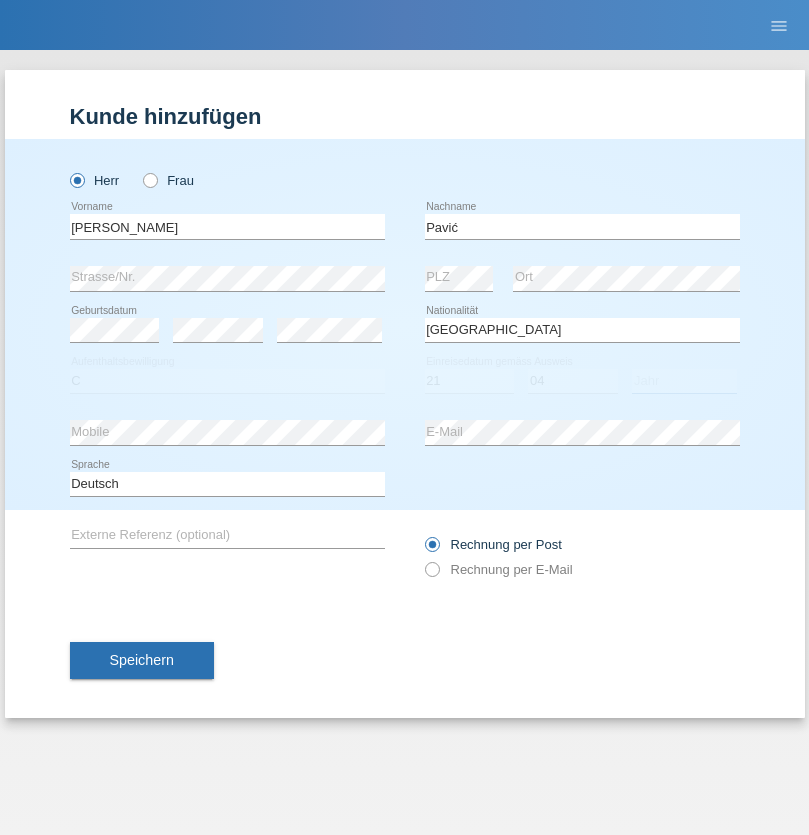 select on "2006" 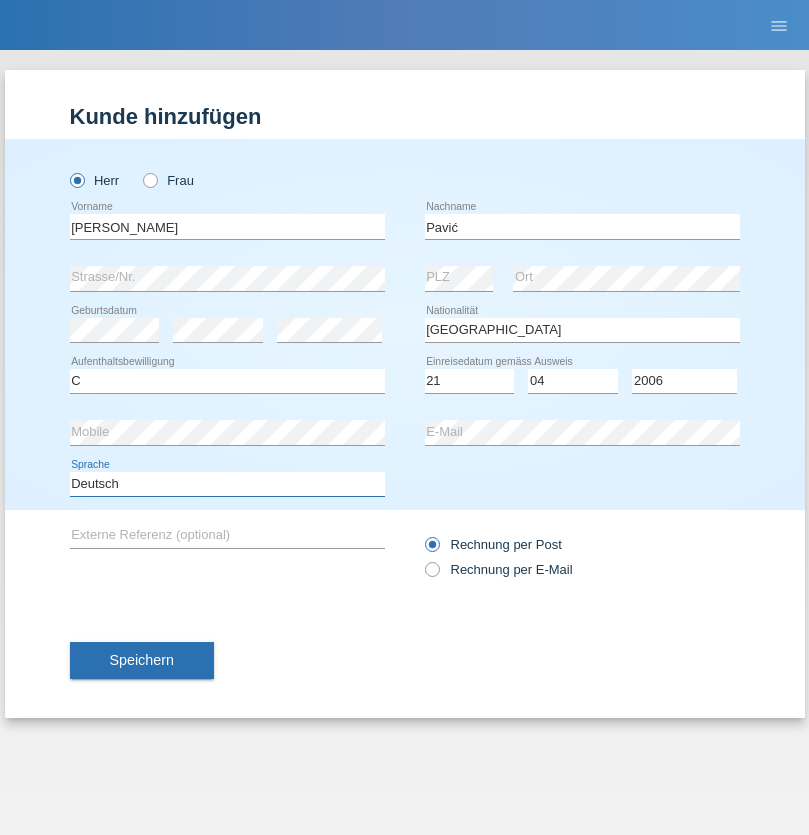 select on "en" 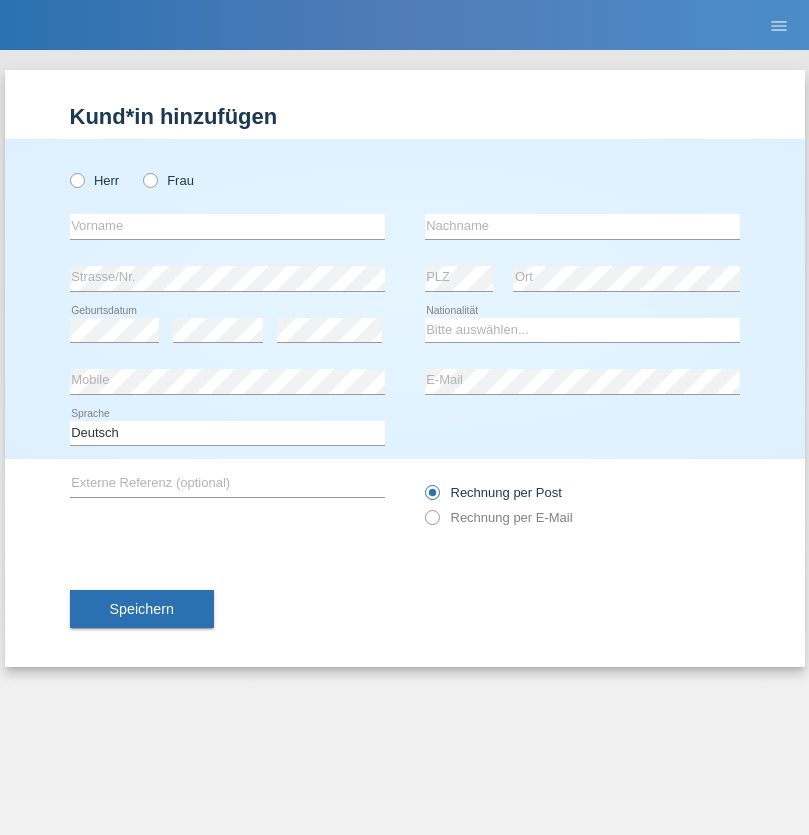 scroll, scrollTop: 0, scrollLeft: 0, axis: both 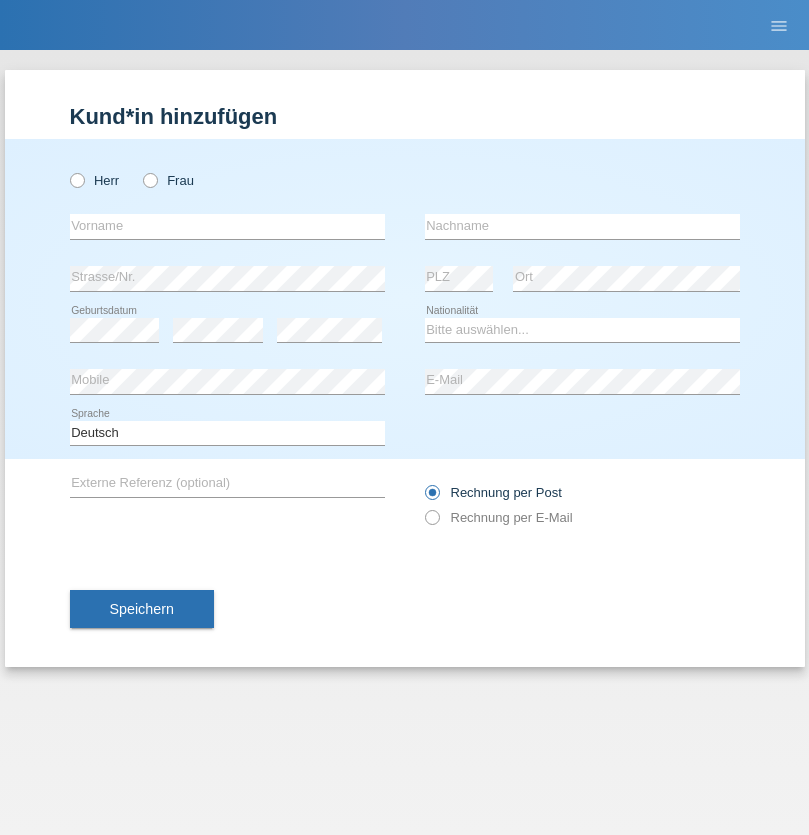 radio on "true" 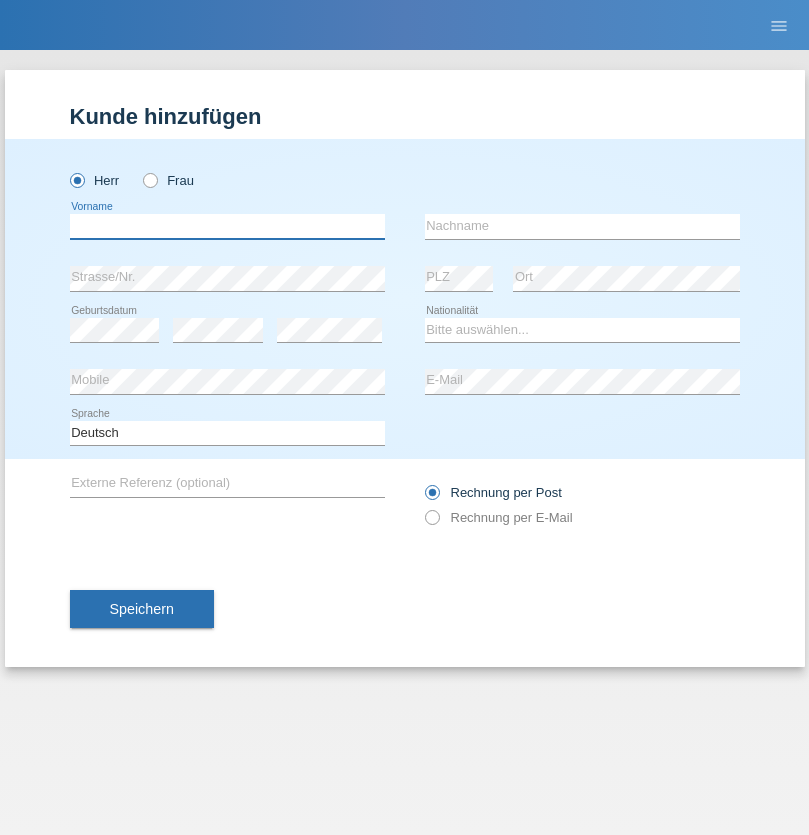 click at bounding box center (227, 226) 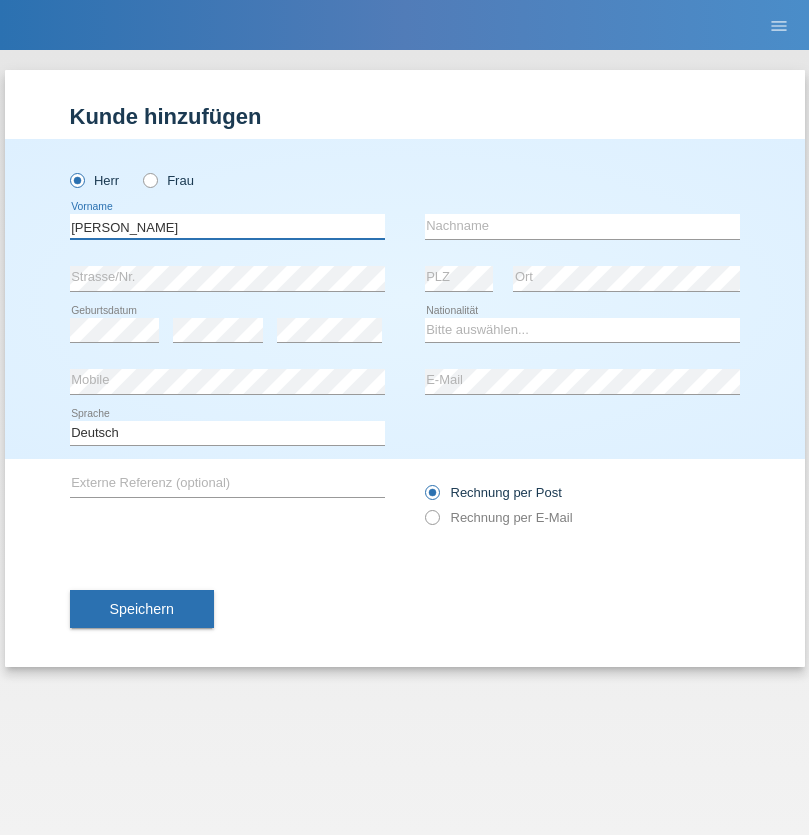 type on "[PERSON_NAME]" 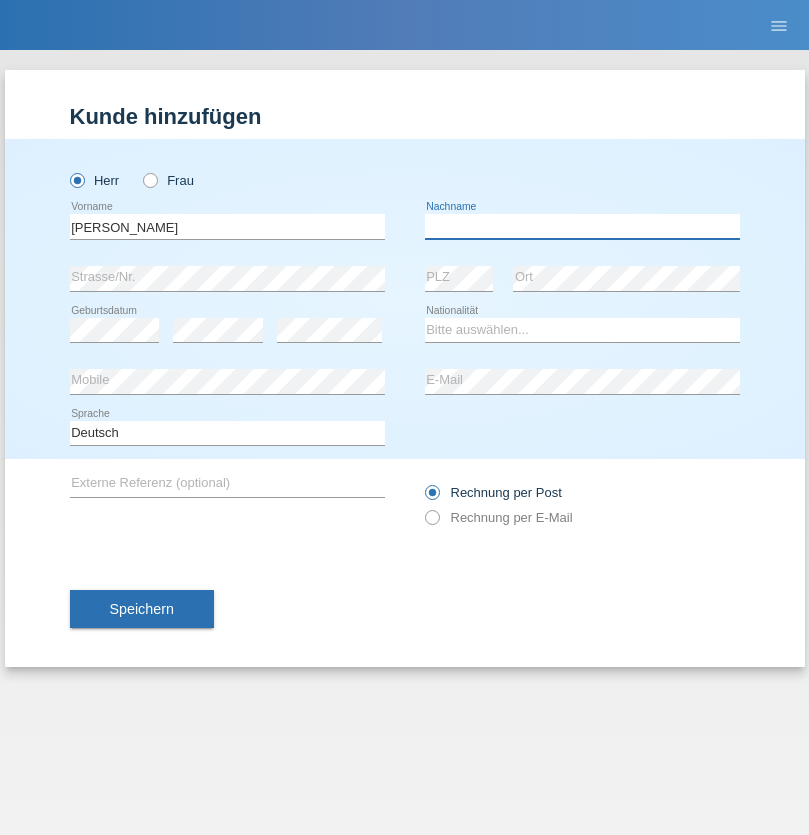 click at bounding box center [582, 226] 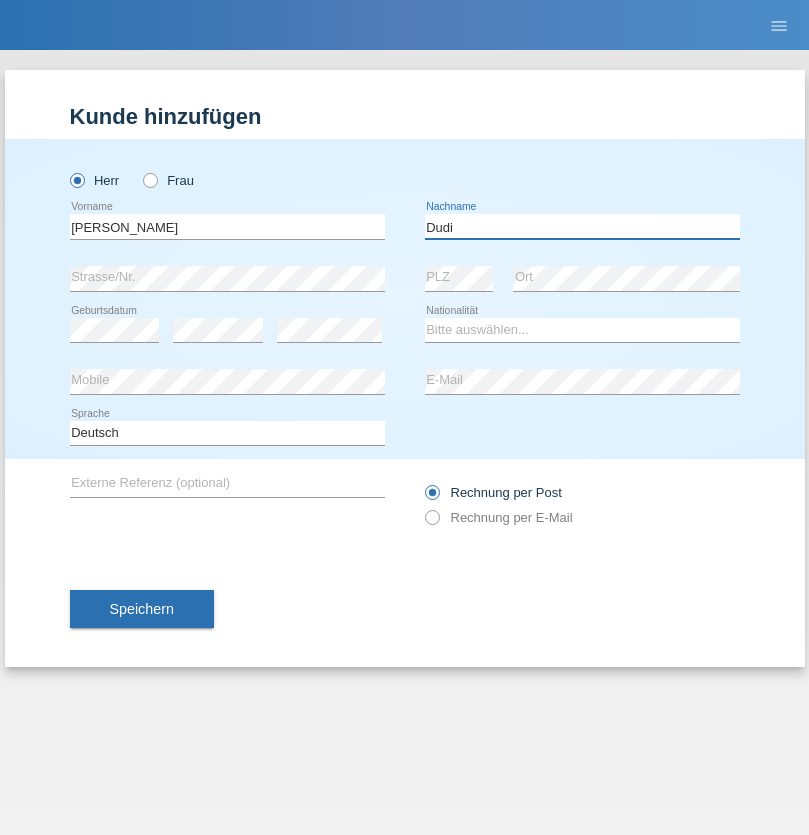 type on "Dudi" 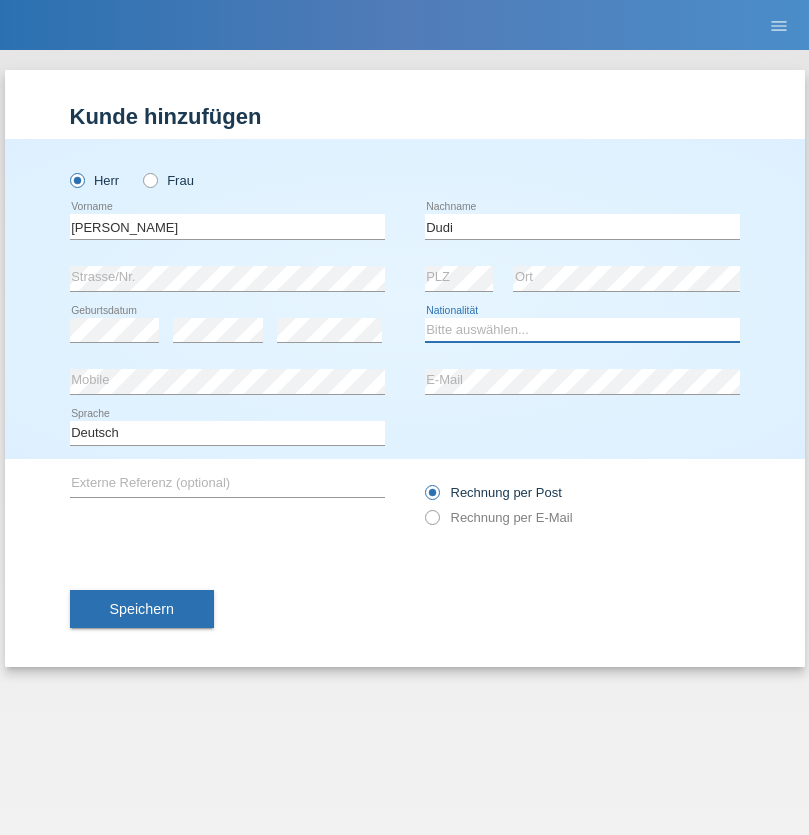 select on "SK" 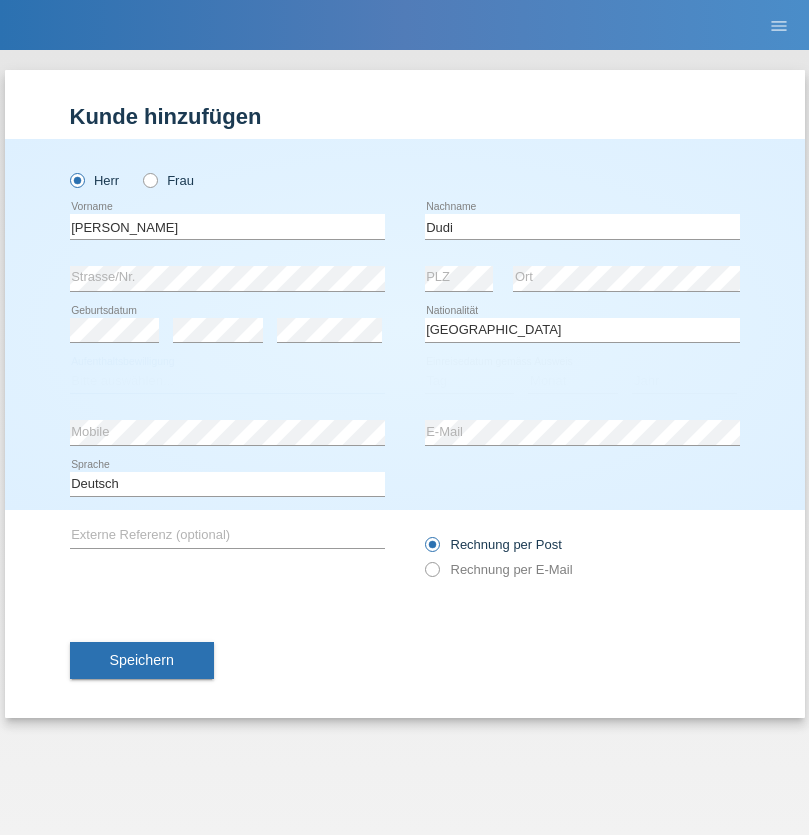 select on "C" 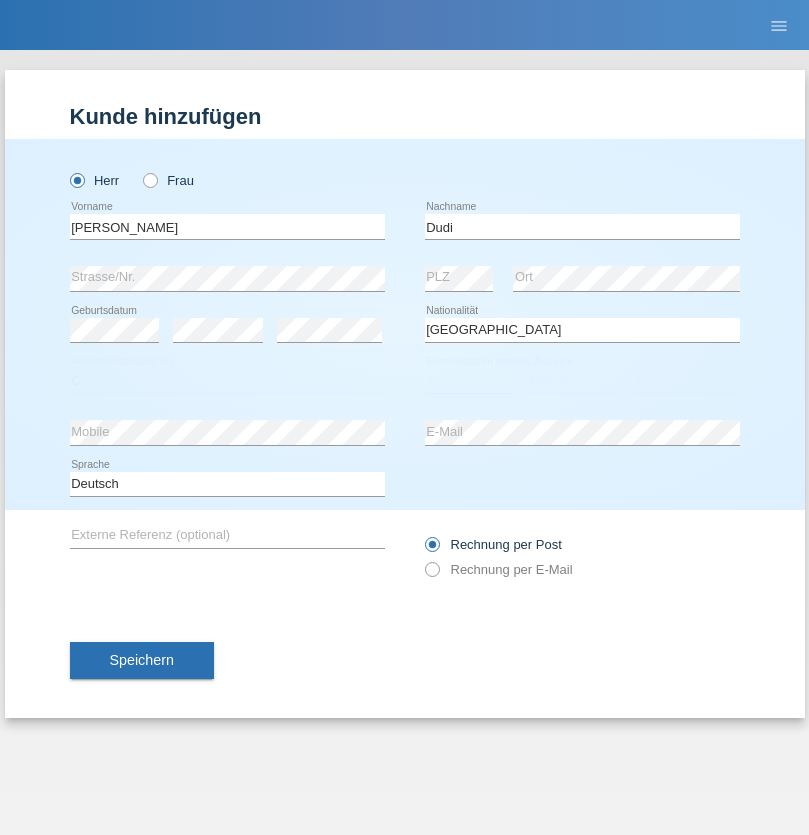 select on "25" 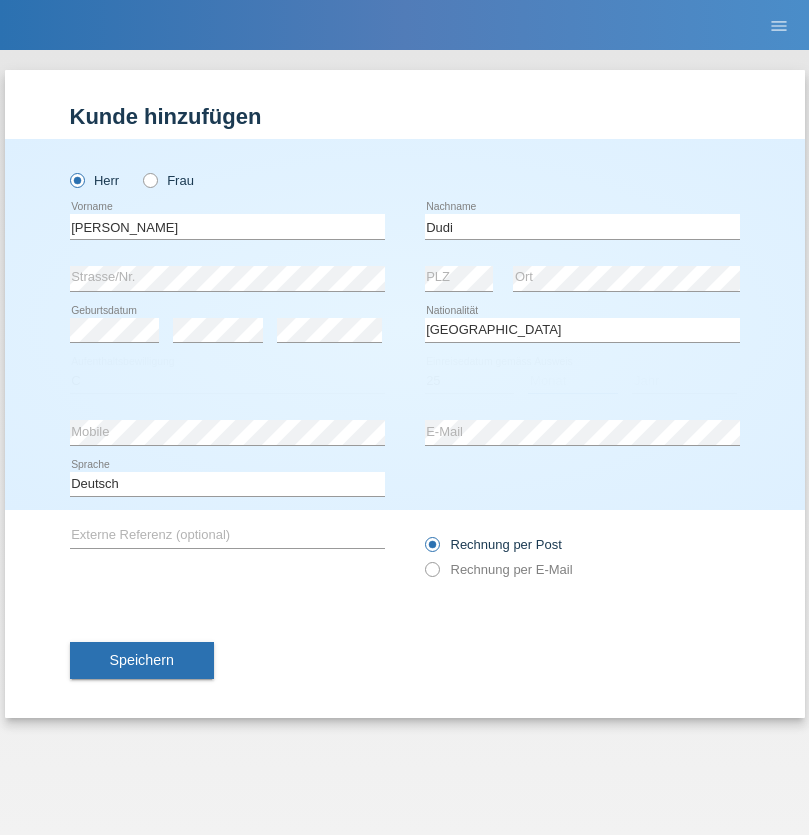 select on "05" 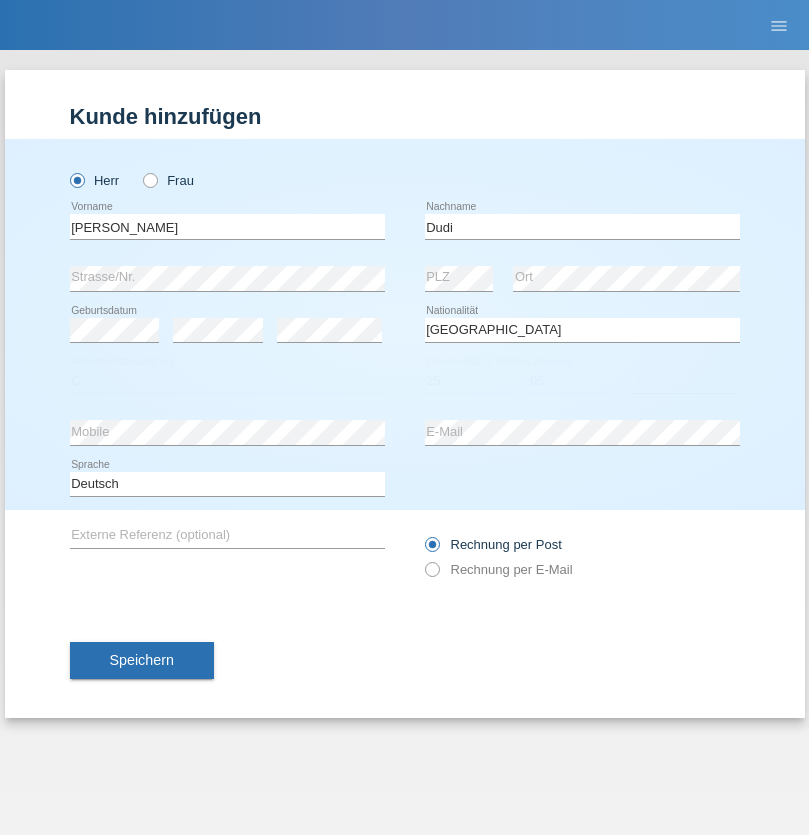 select on "2021" 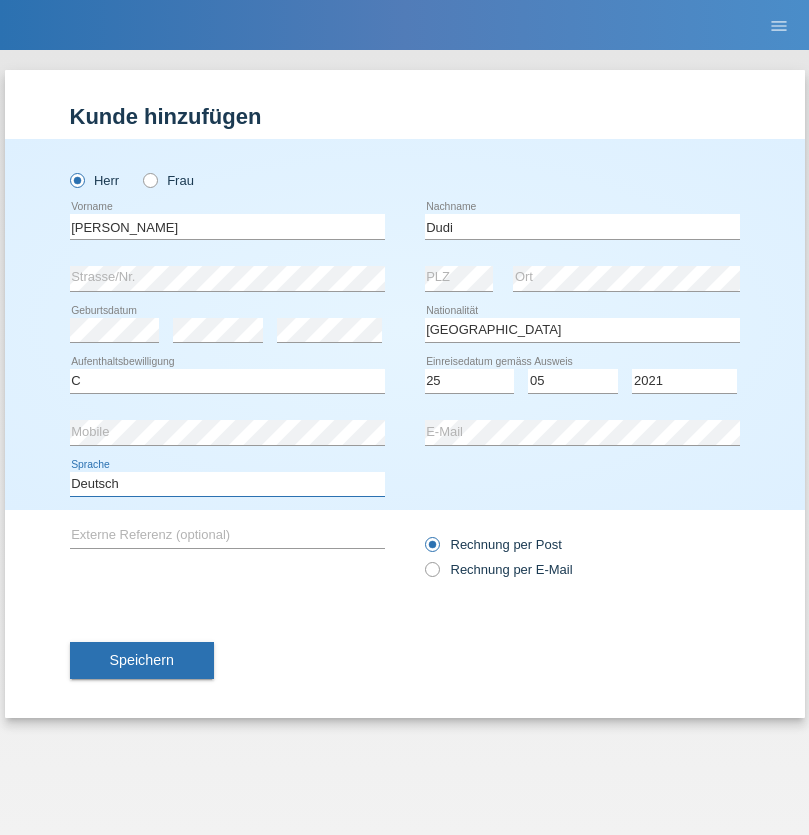select on "en" 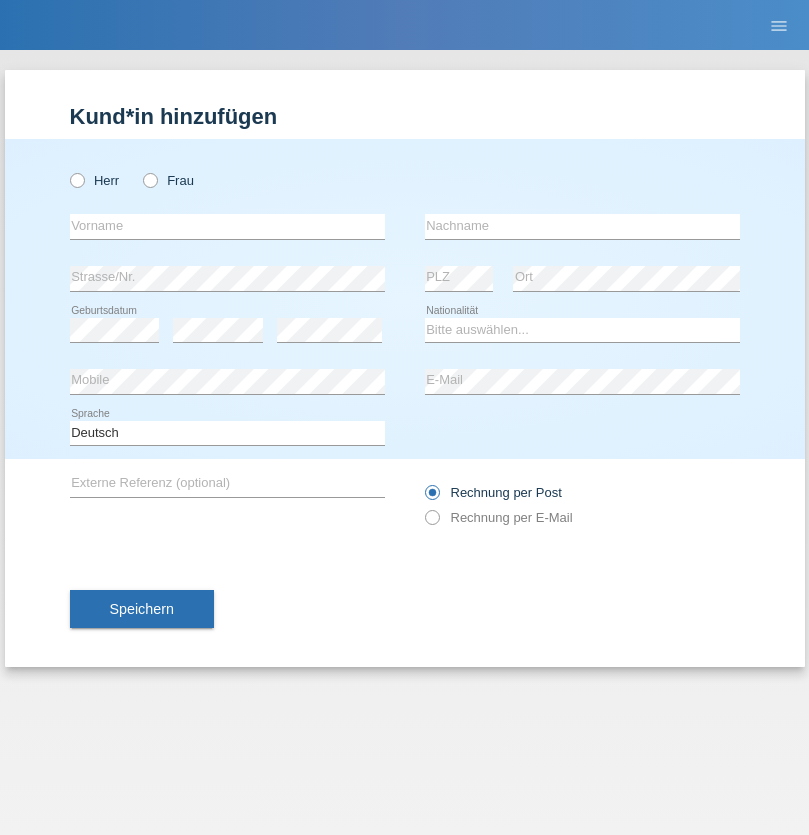 scroll, scrollTop: 0, scrollLeft: 0, axis: both 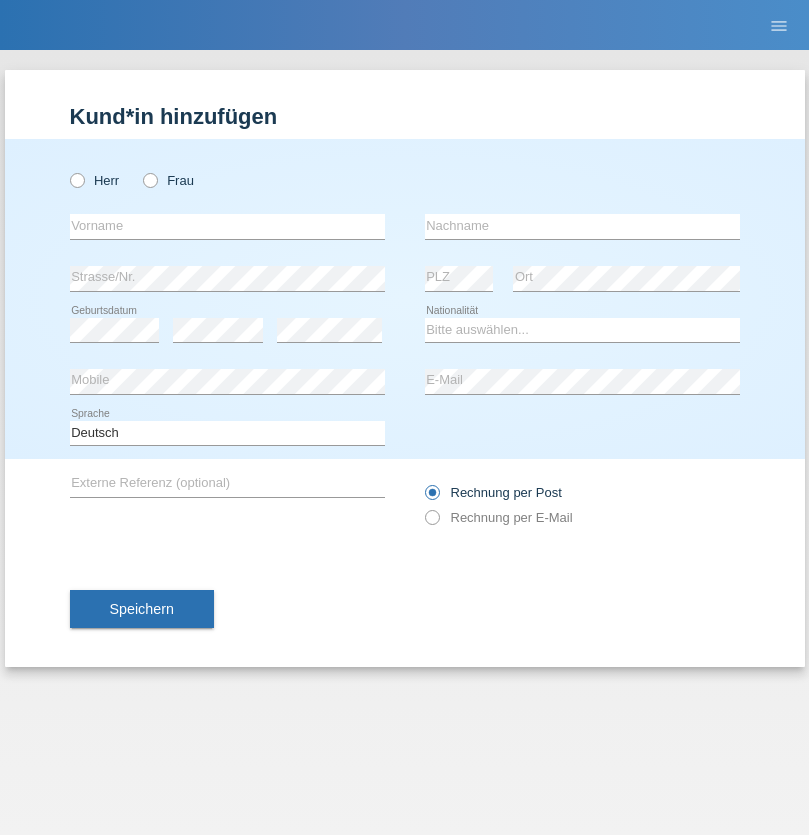 radio on "true" 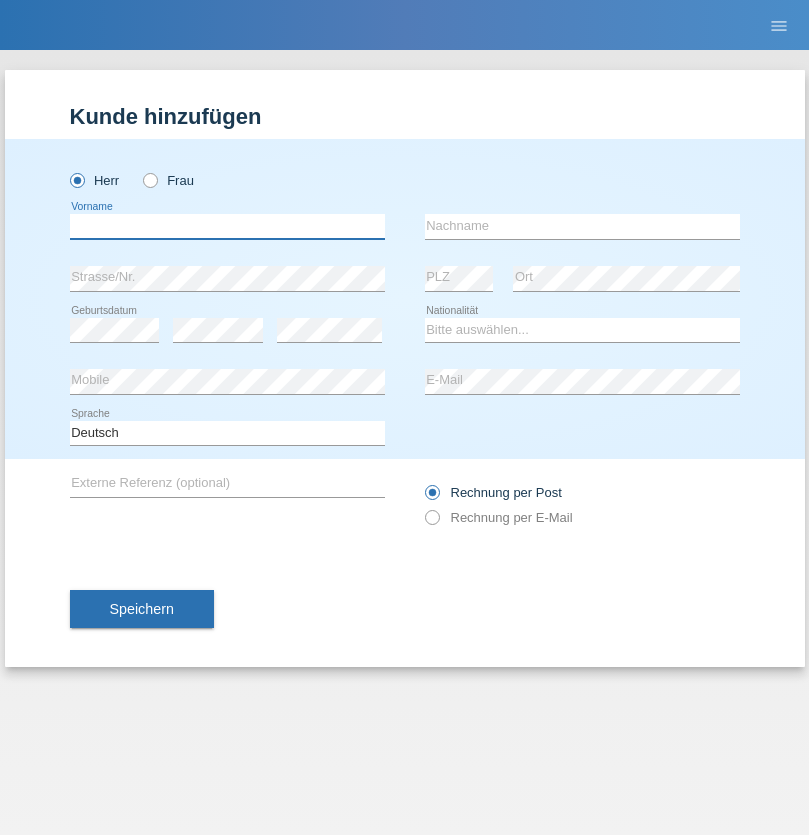 click at bounding box center (227, 226) 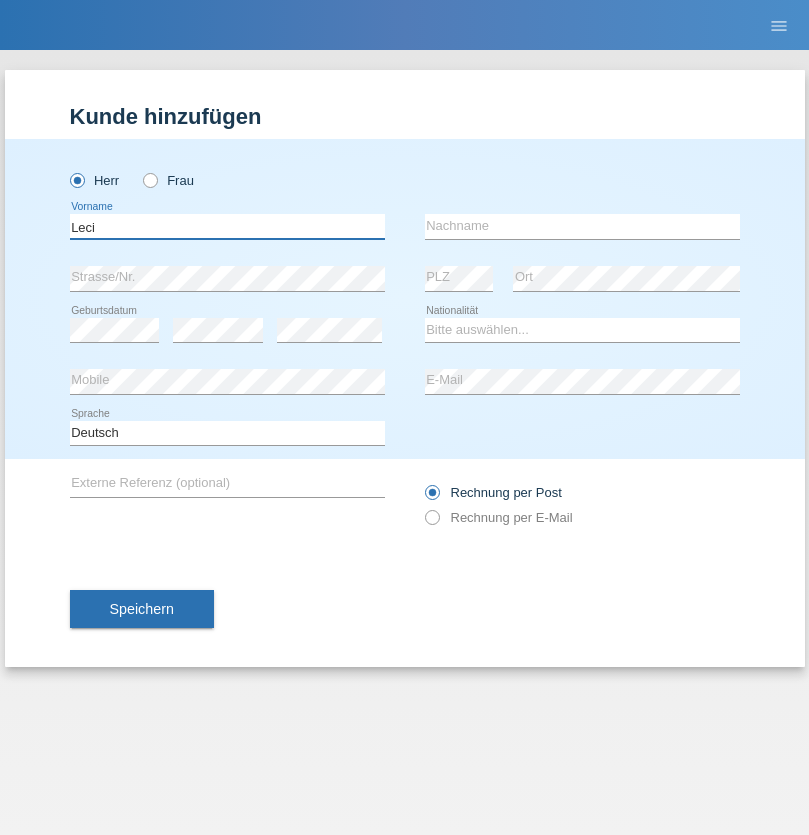type on "Leci" 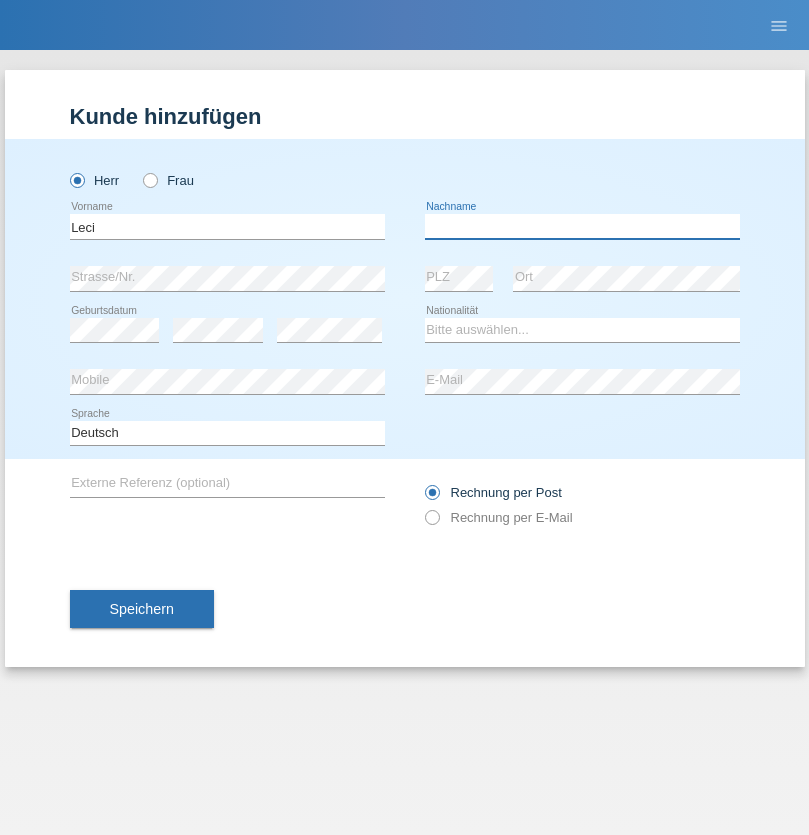 click at bounding box center [582, 226] 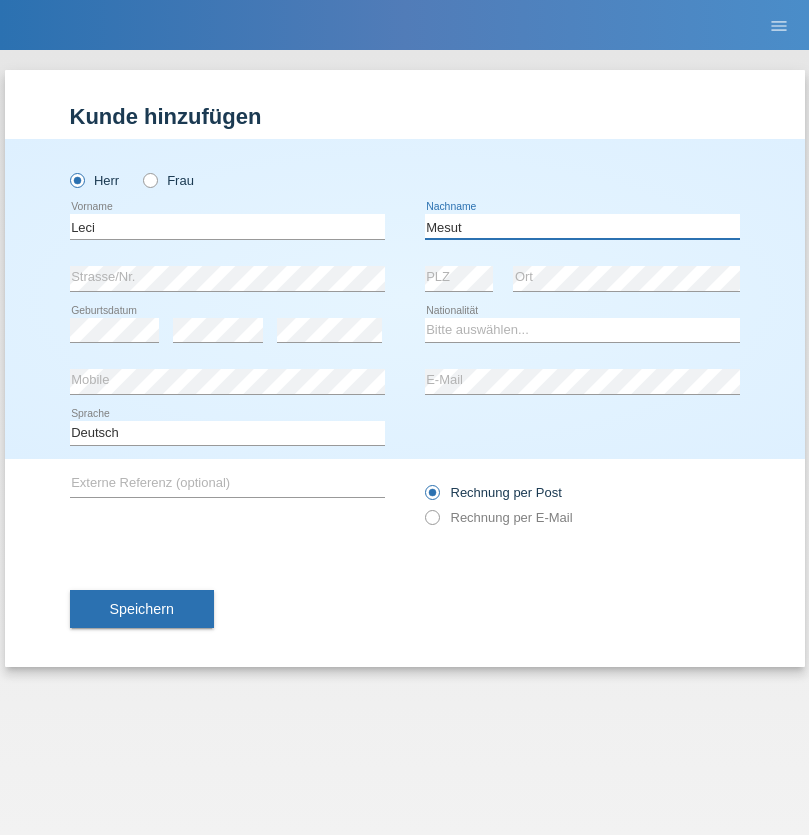 type on "Mesut" 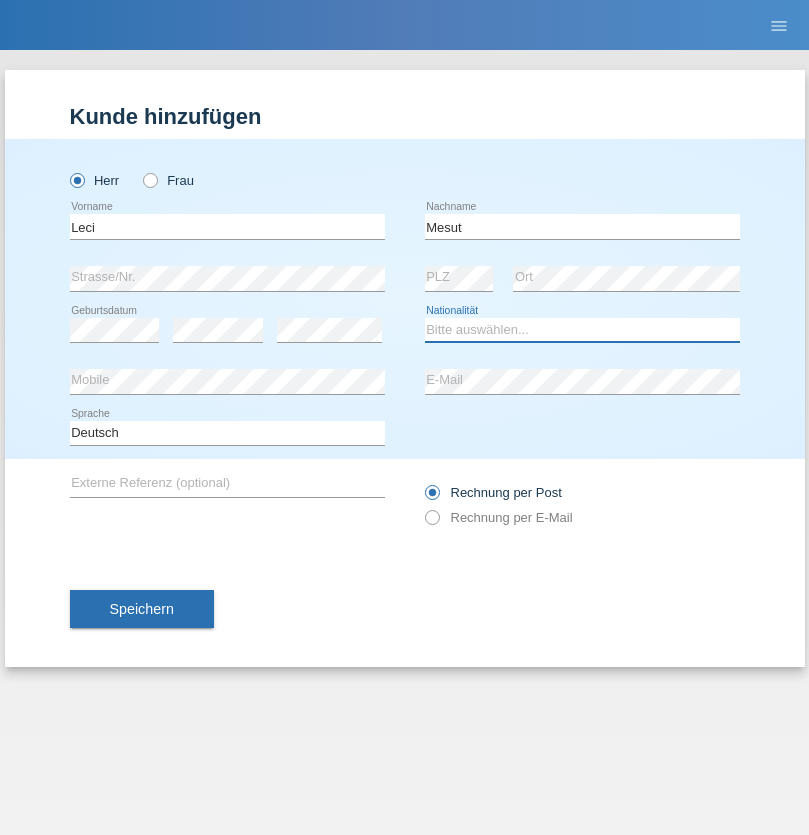 select on "XK" 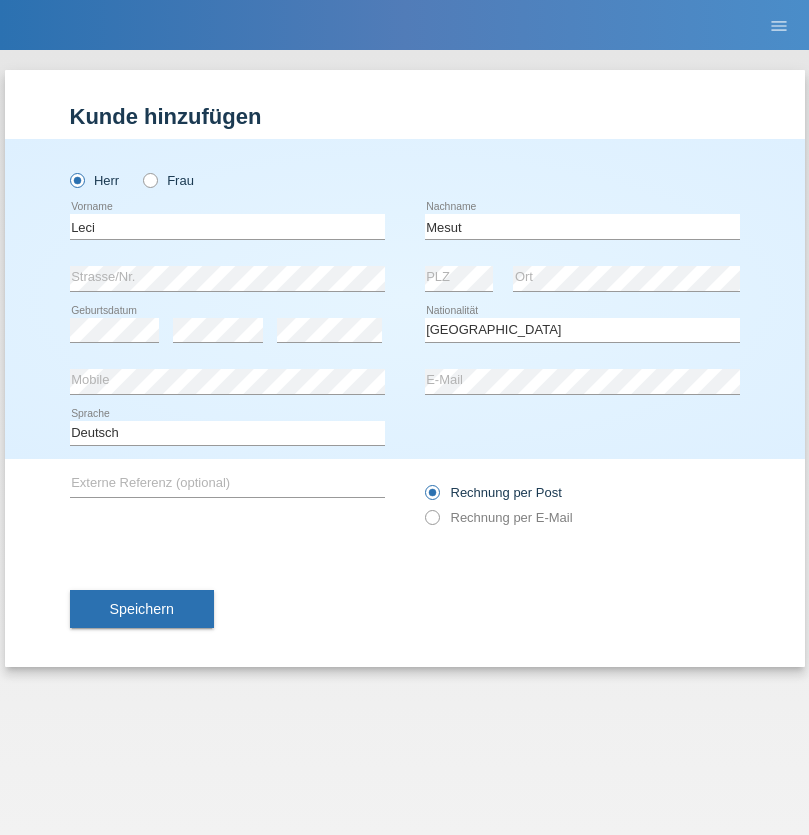 select on "C" 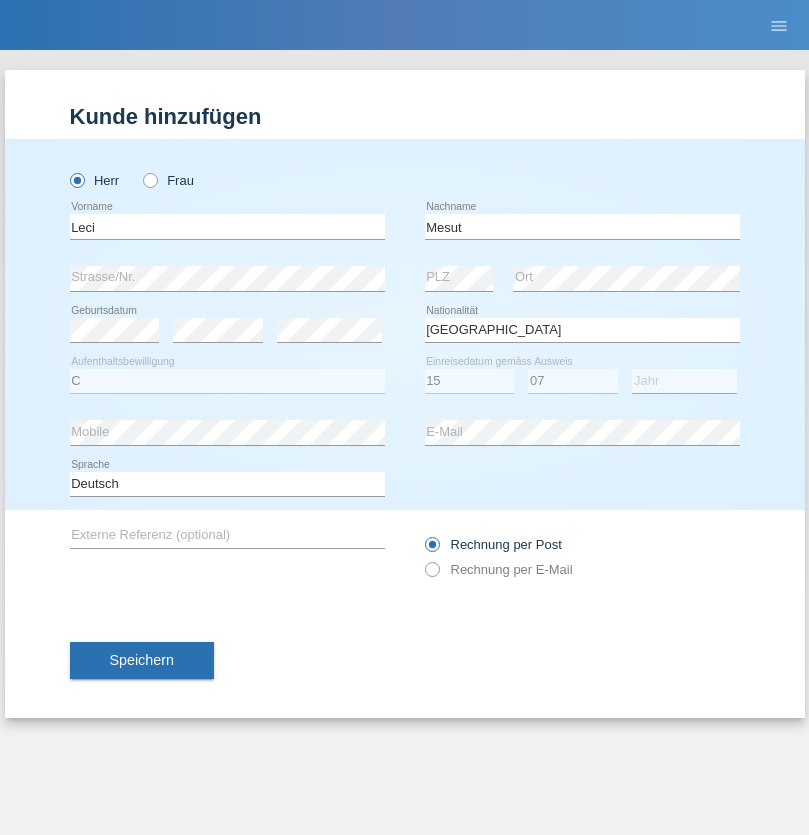 select on "2021" 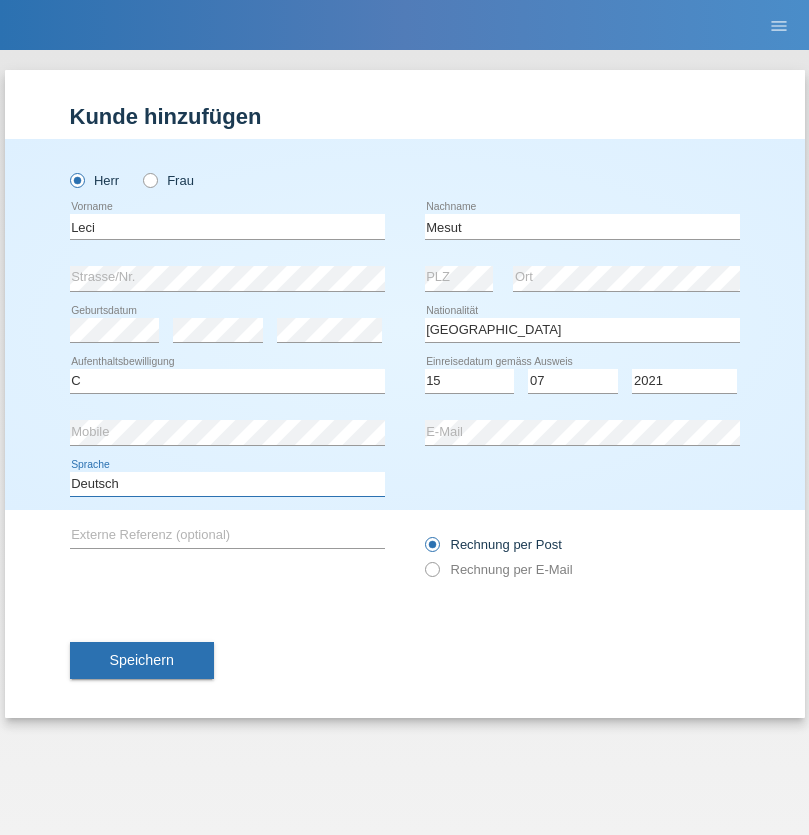 select on "en" 